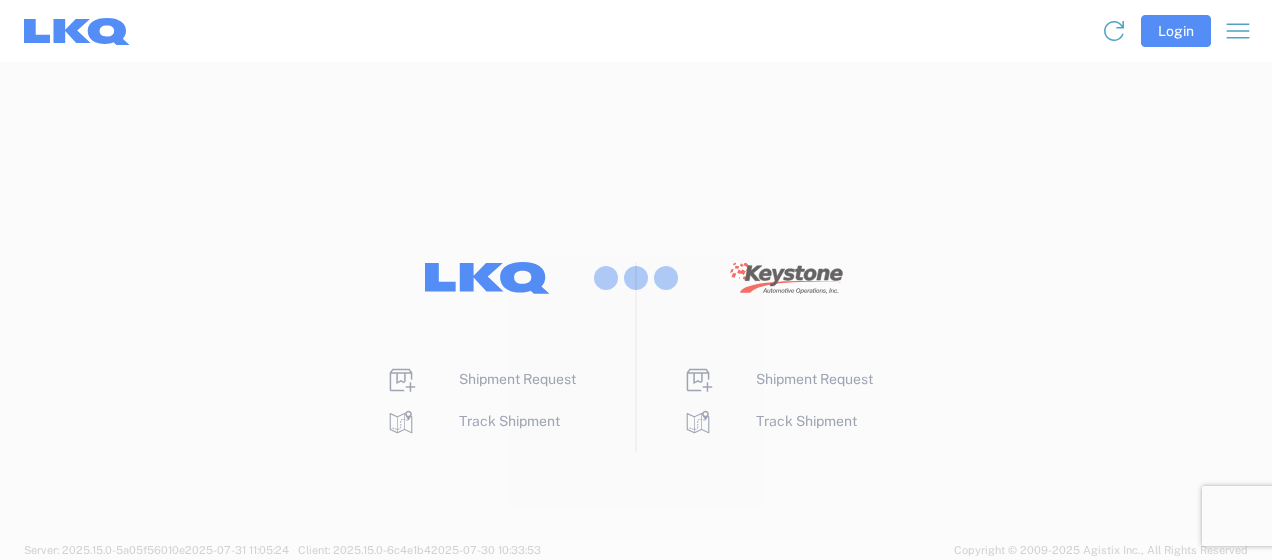 scroll, scrollTop: 0, scrollLeft: 0, axis: both 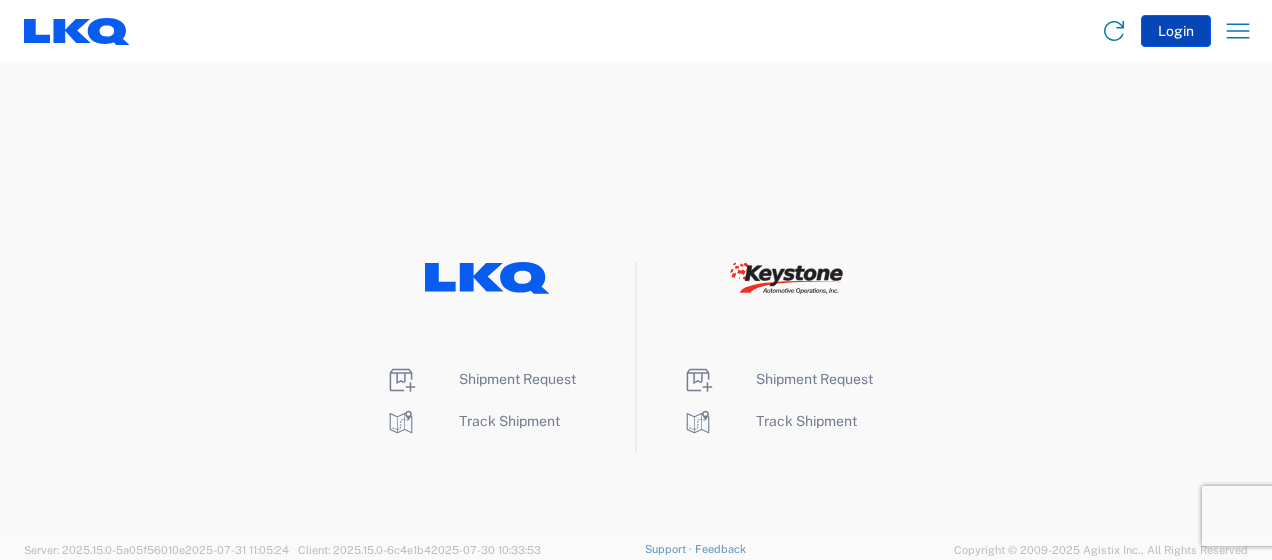 click on "Login" 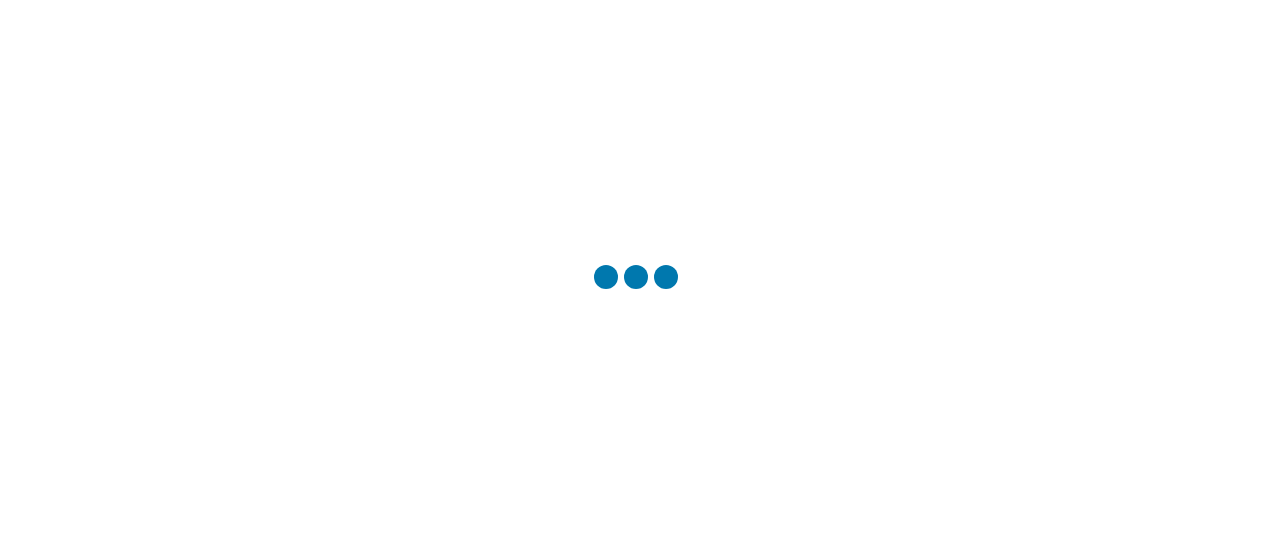 scroll, scrollTop: 0, scrollLeft: 0, axis: both 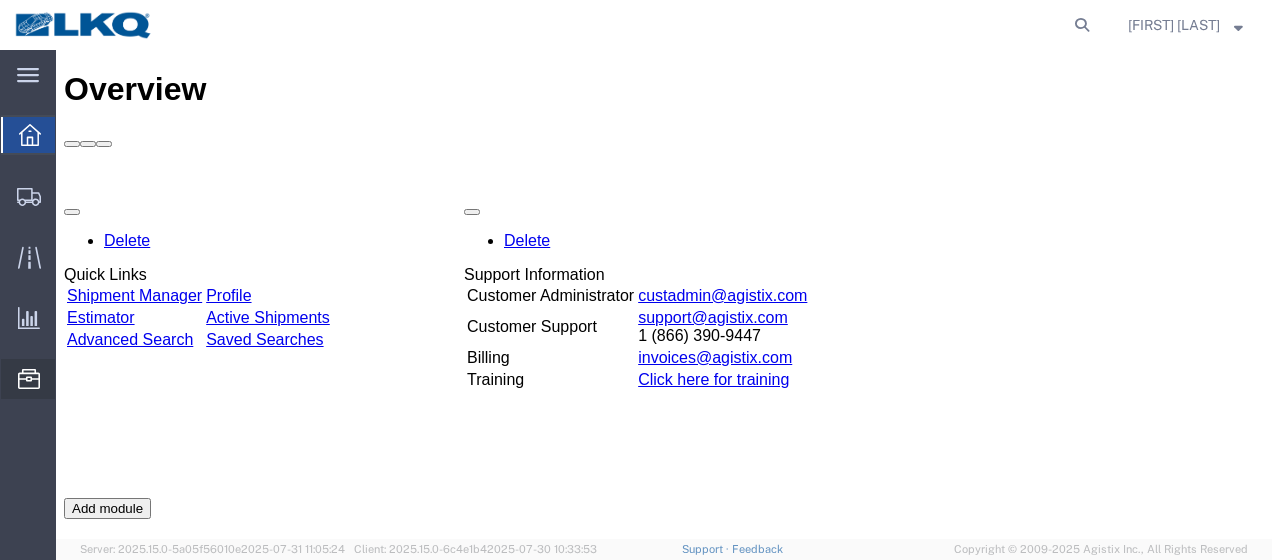 click on "Location Appointment" 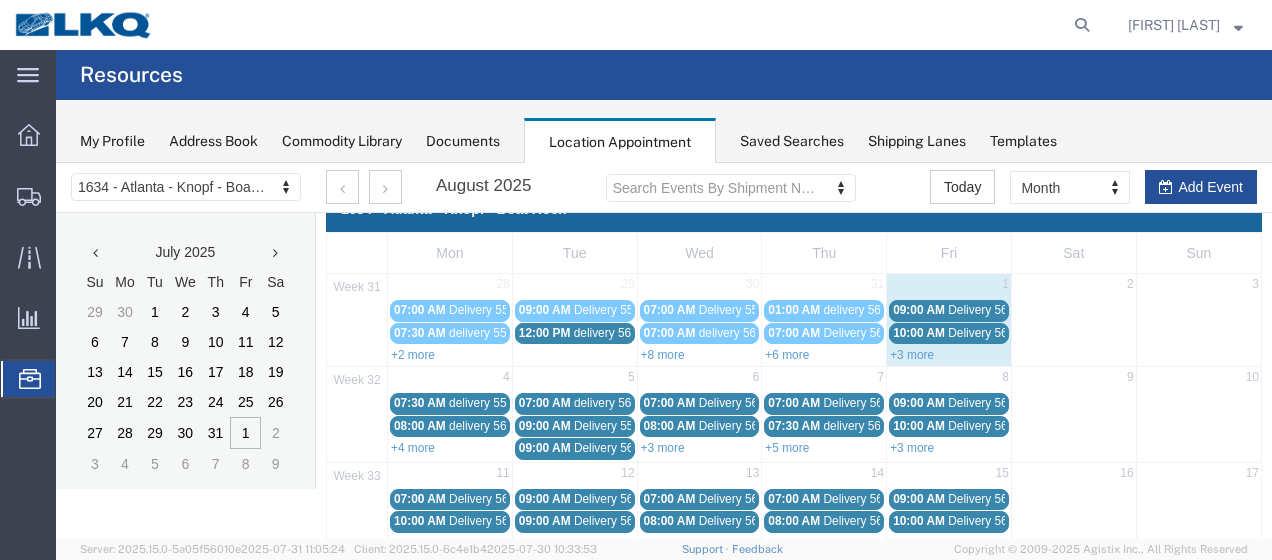 scroll, scrollTop: 0, scrollLeft: 0, axis: both 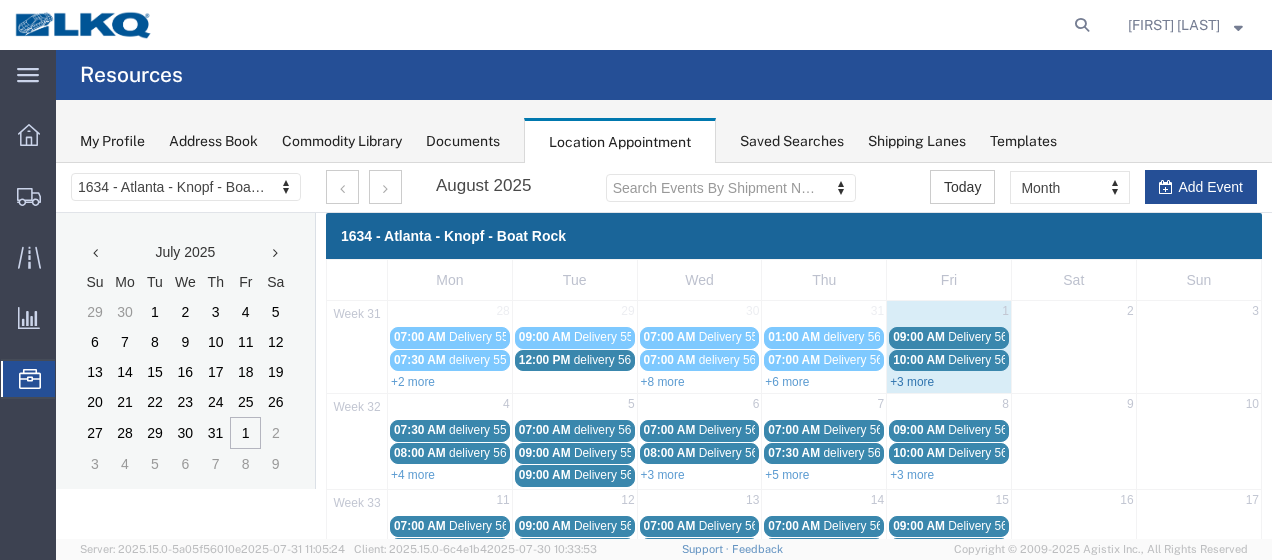 click on "+3 more" at bounding box center (912, 382) 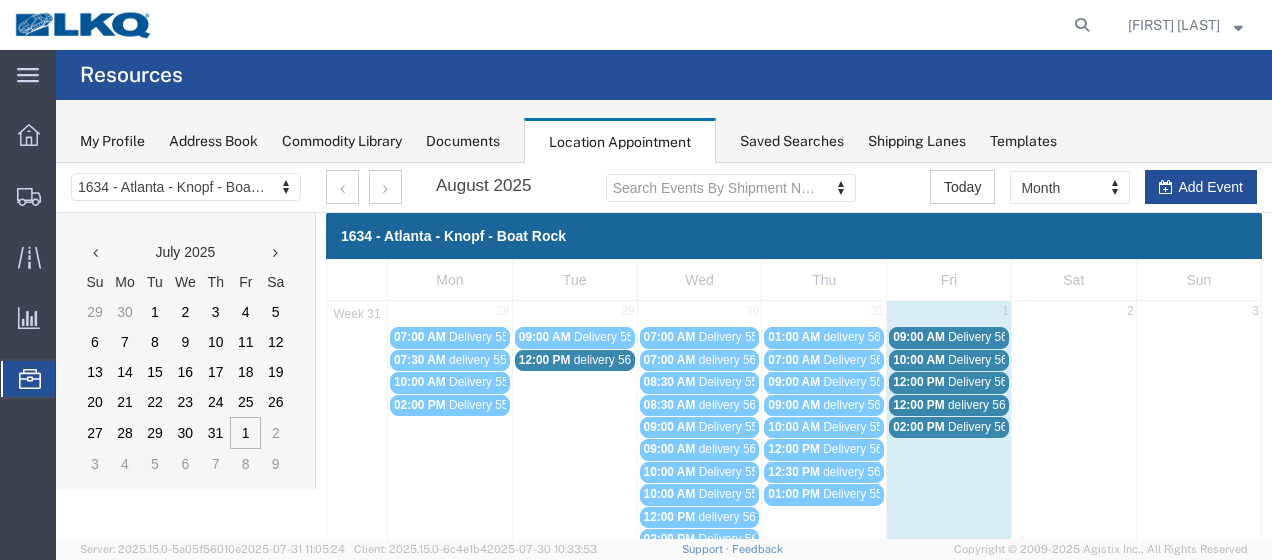 click on "09:00 AM" at bounding box center (919, 337) 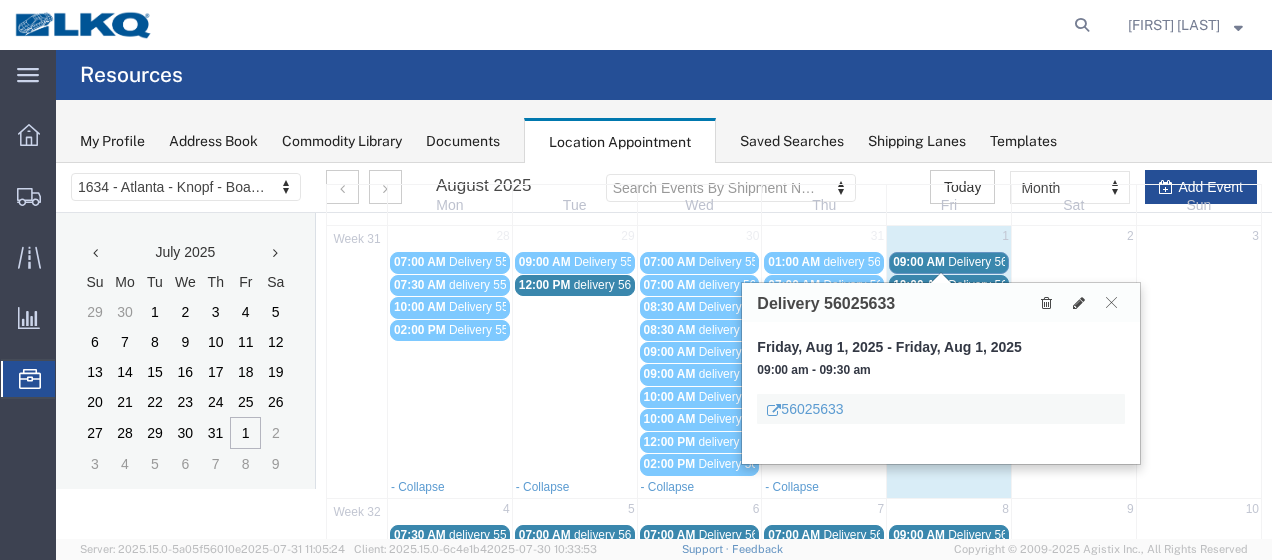 scroll, scrollTop: 100, scrollLeft: 0, axis: vertical 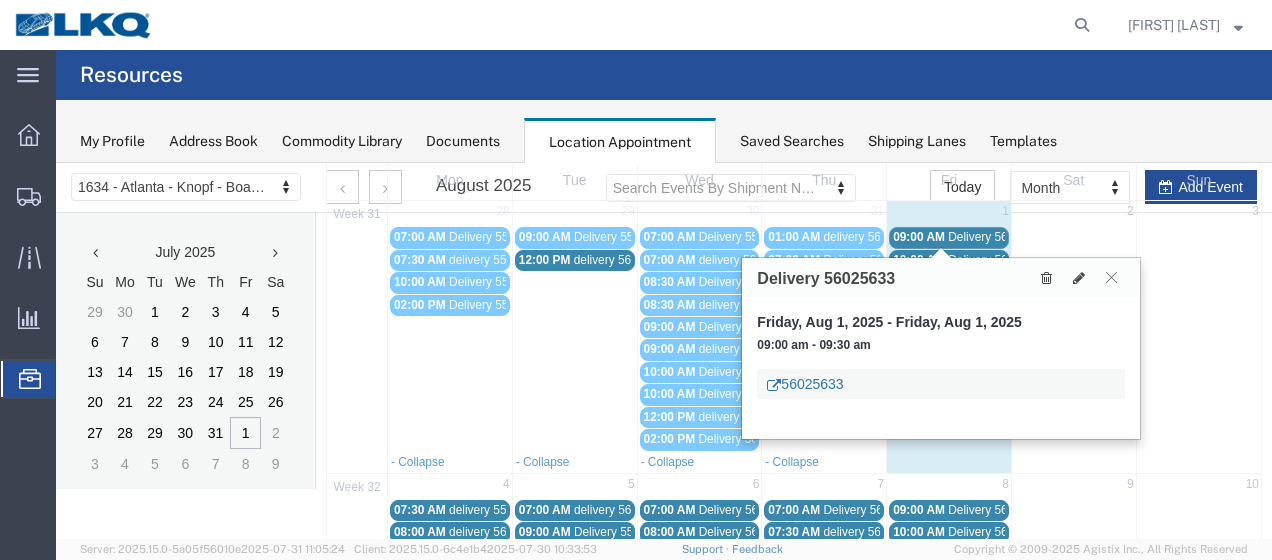 click on "56025633" at bounding box center (805, 384) 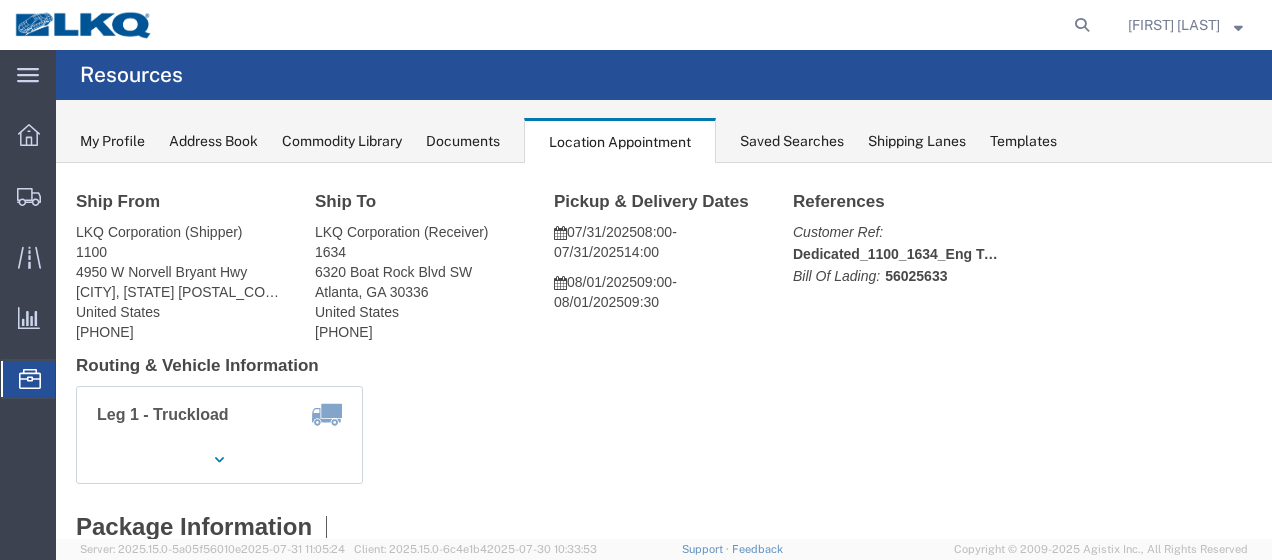 scroll, scrollTop: 0, scrollLeft: 0, axis: both 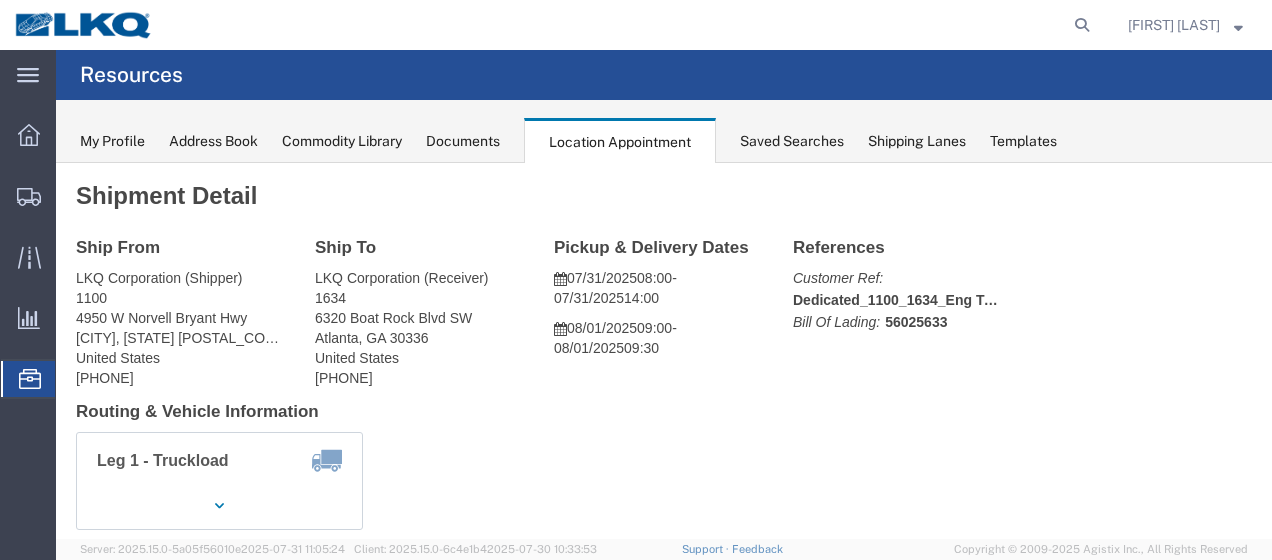 click on "Documents" 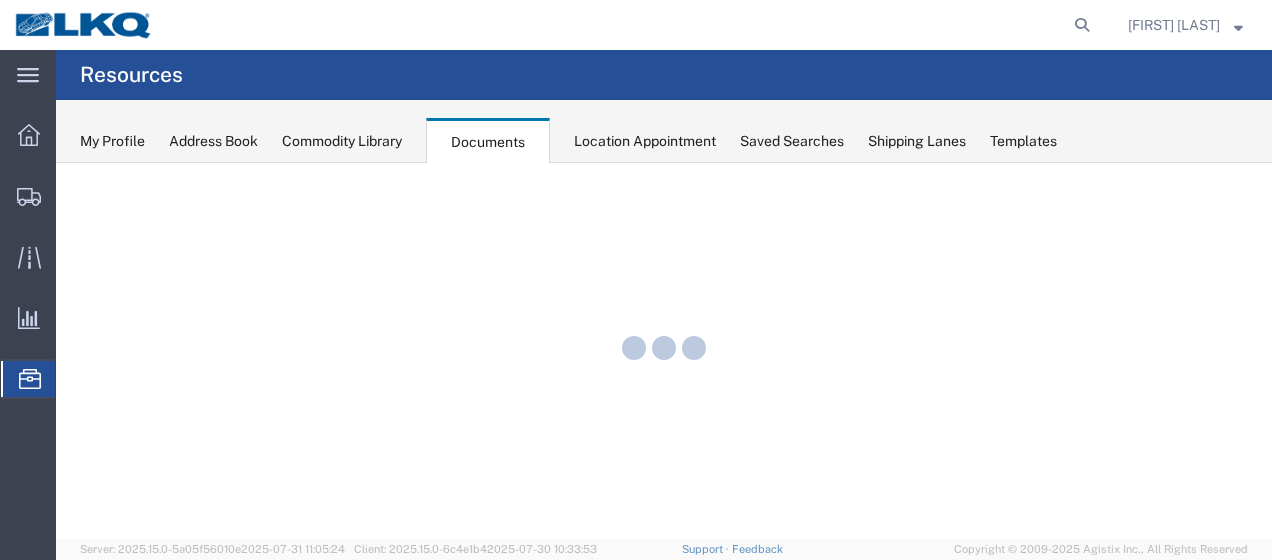scroll, scrollTop: 0, scrollLeft: 0, axis: both 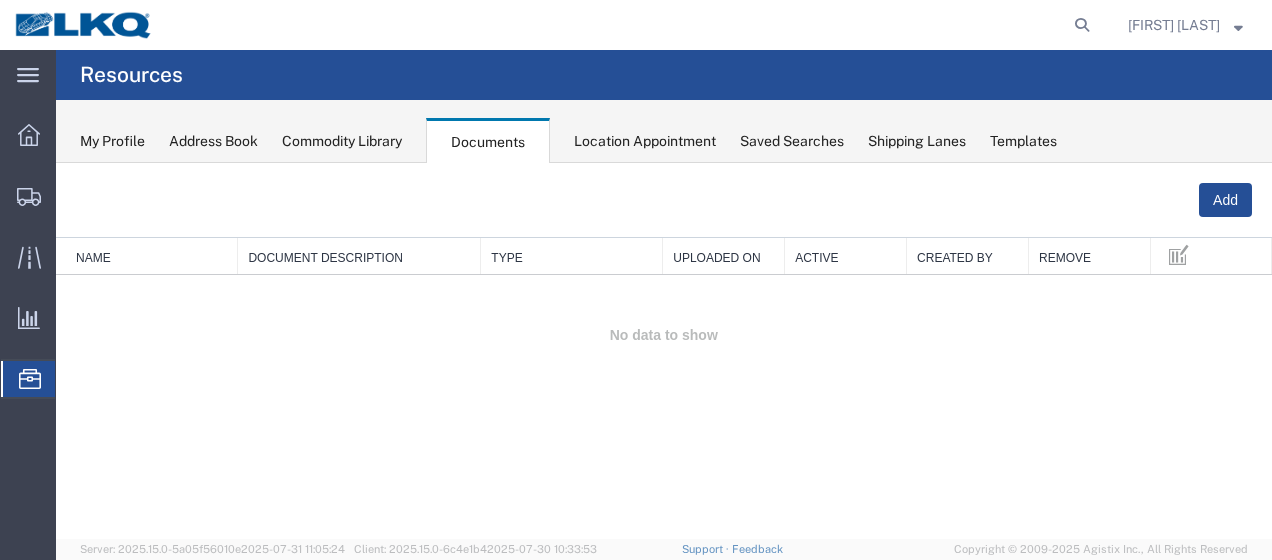 click on "Location Appointment" 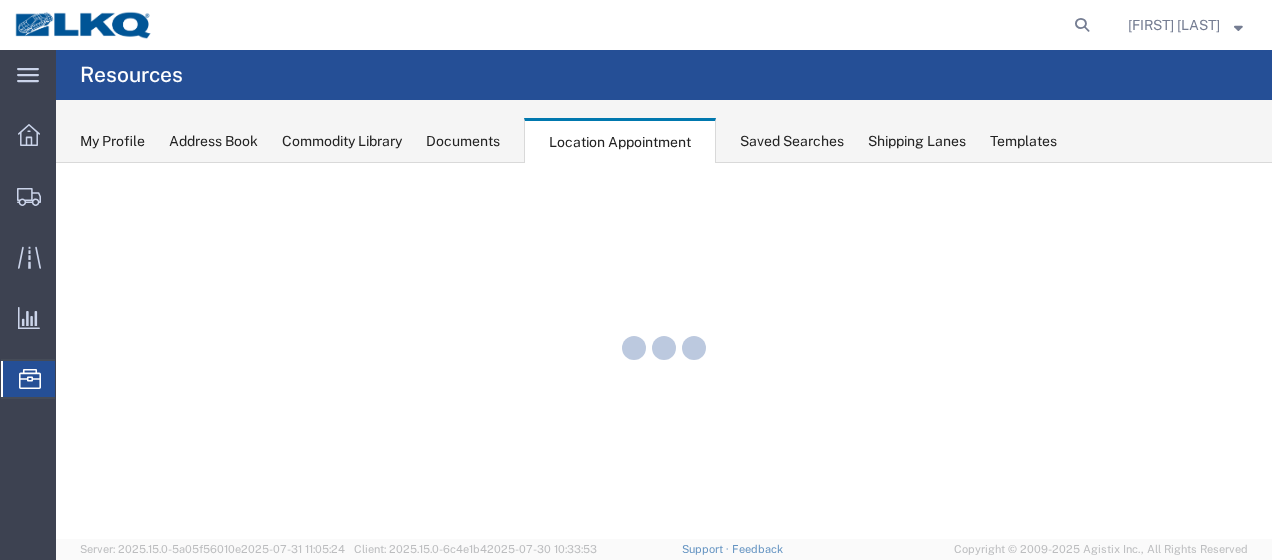 scroll, scrollTop: 0, scrollLeft: 0, axis: both 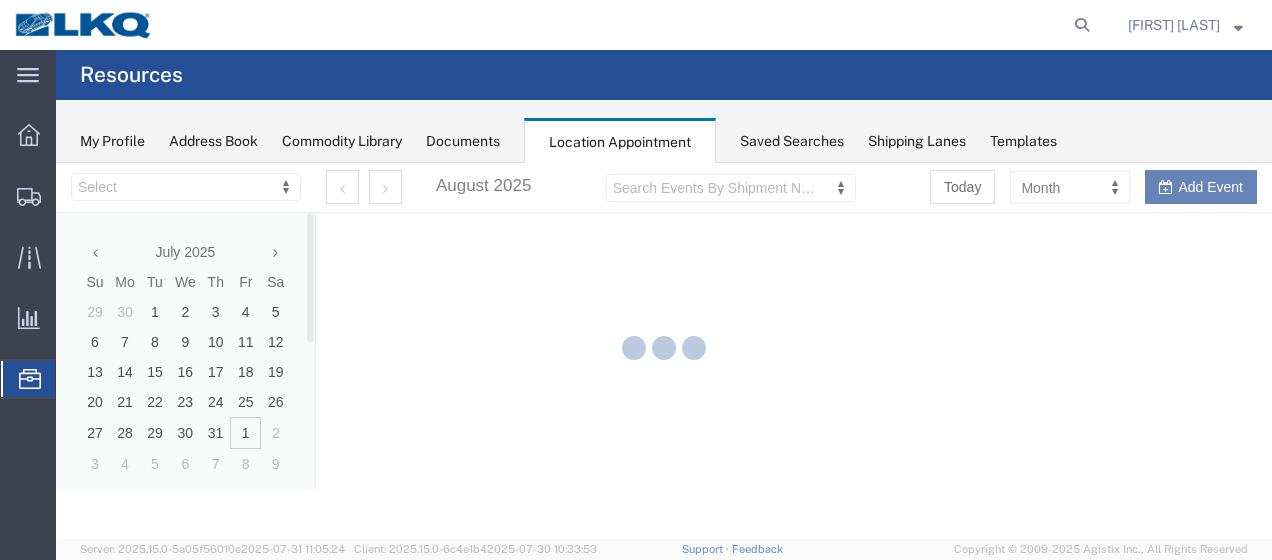 select on "28712" 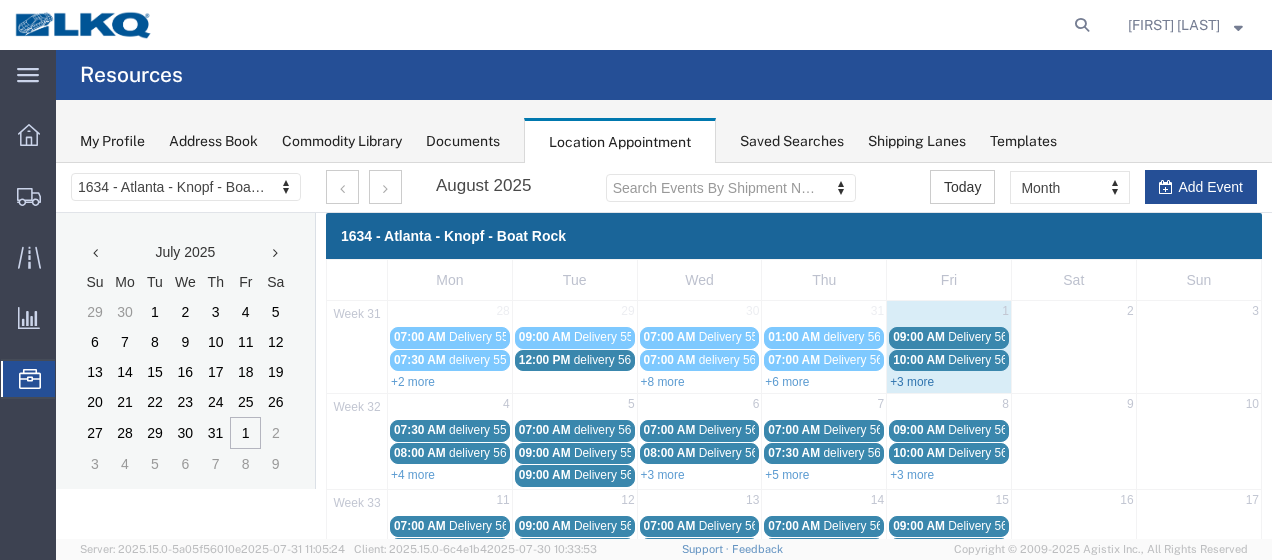 click on "+3 more" at bounding box center (912, 382) 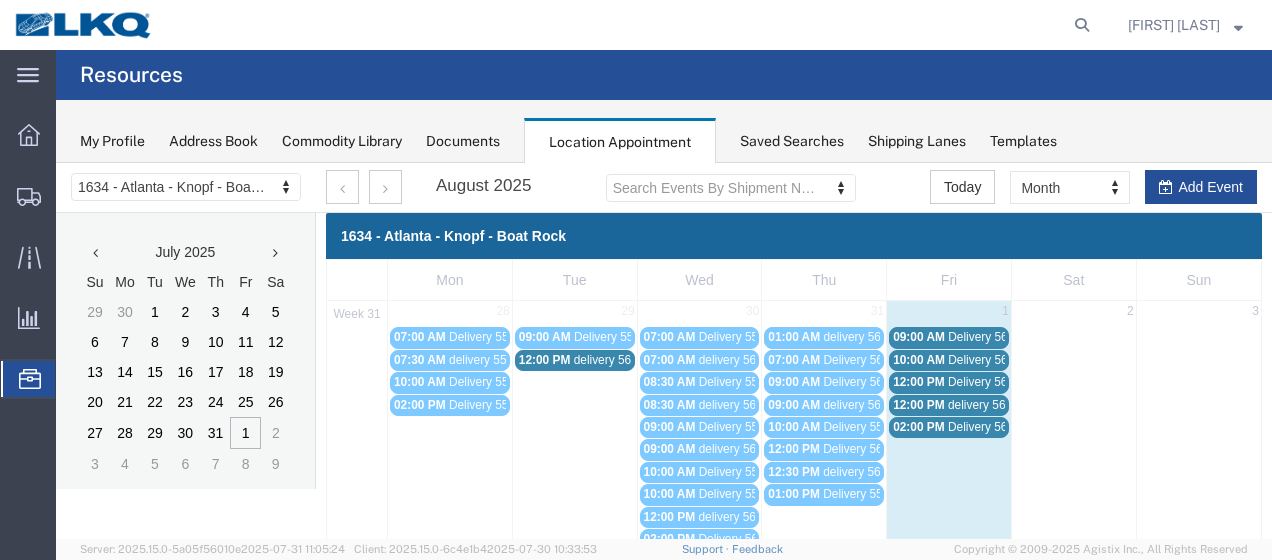 click on "09:00 AM" at bounding box center [919, 337] 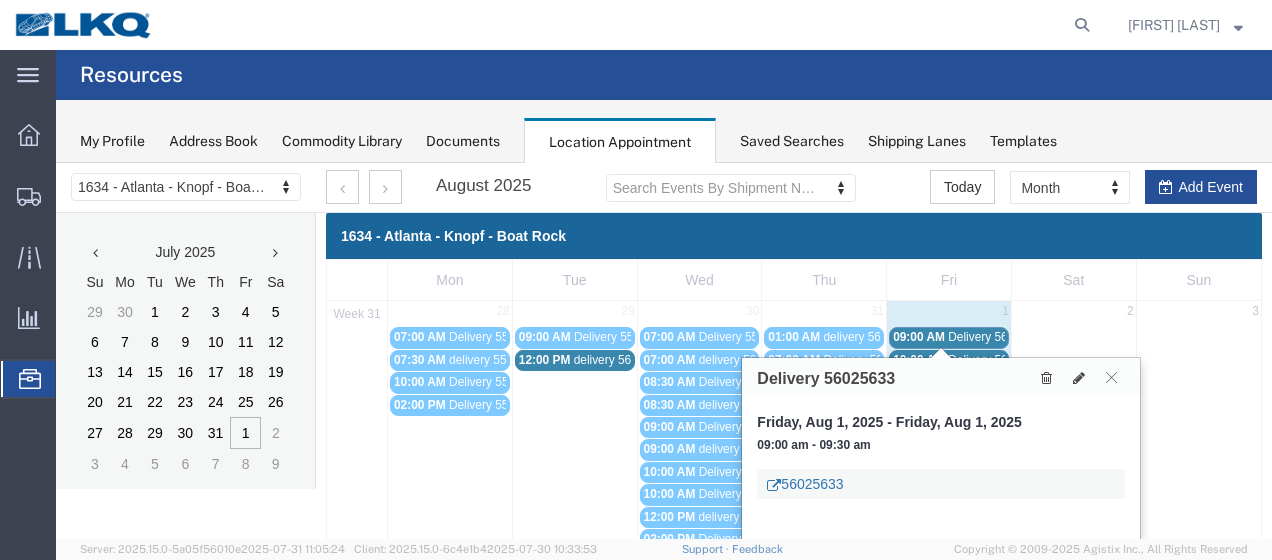 click on "56025633" at bounding box center (805, 484) 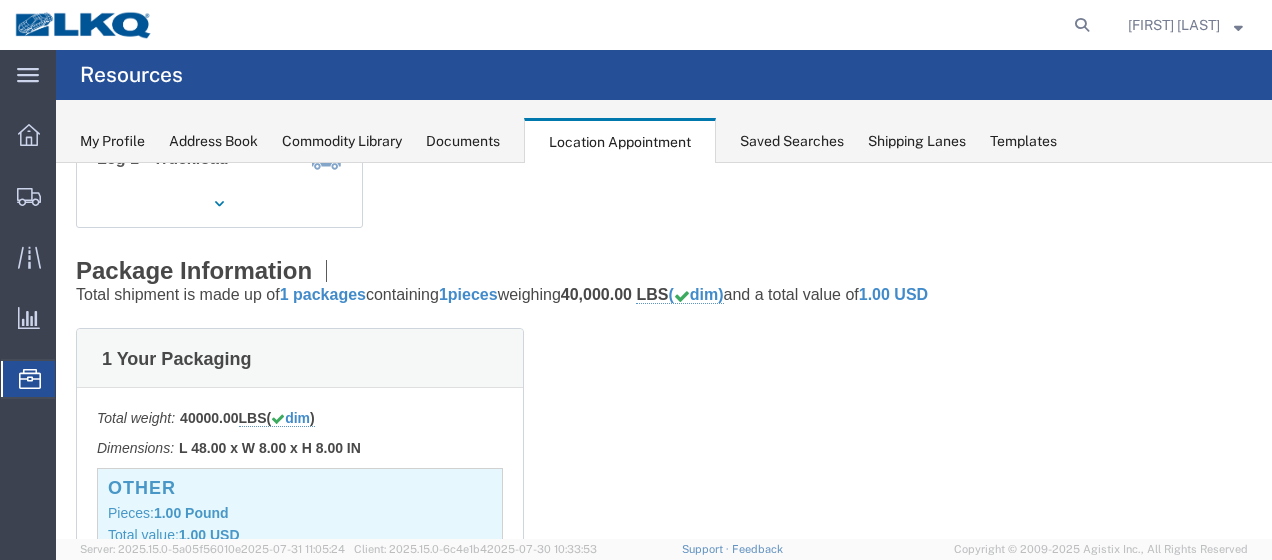 scroll, scrollTop: 0, scrollLeft: 0, axis: both 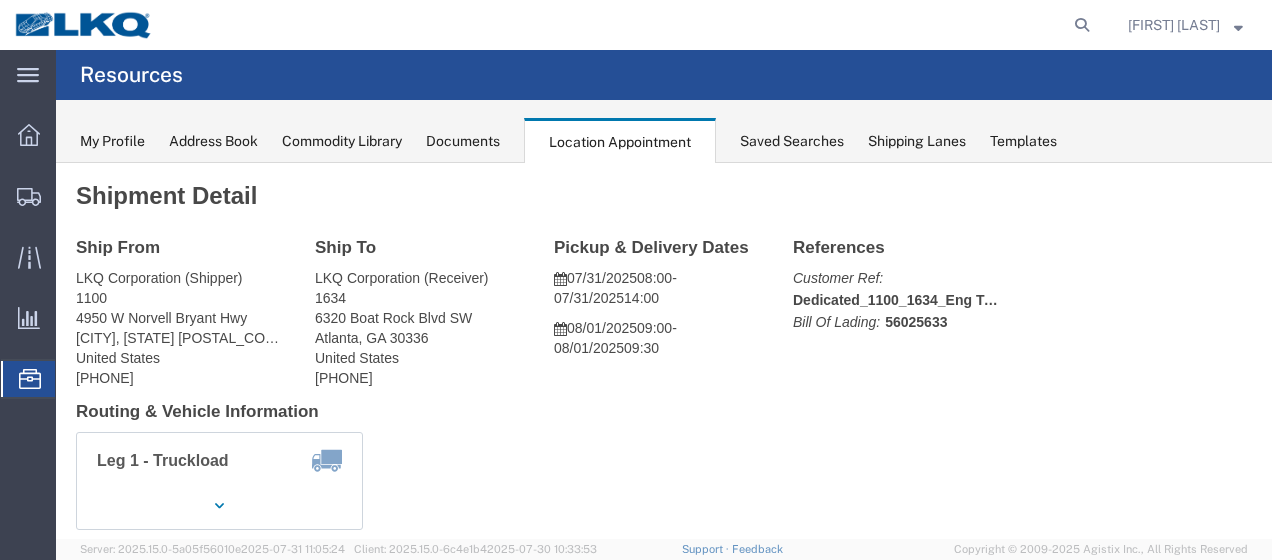drag, startPoint x: 597, startPoint y: 322, endPoint x: 541, endPoint y: 317, distance: 56.22277 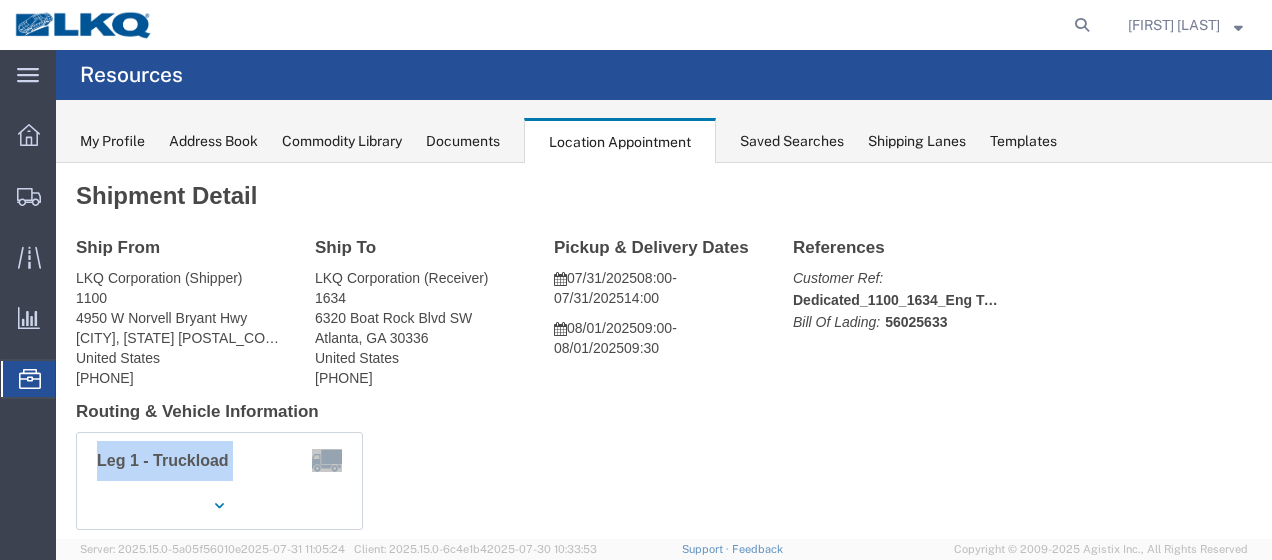 click on "Location Appointment" 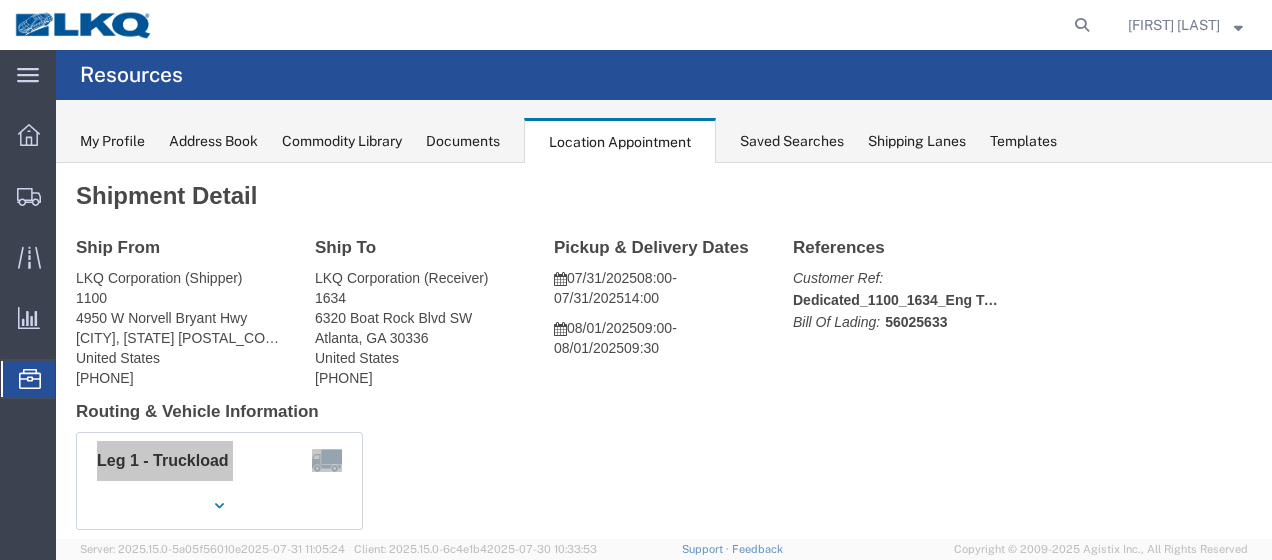 click 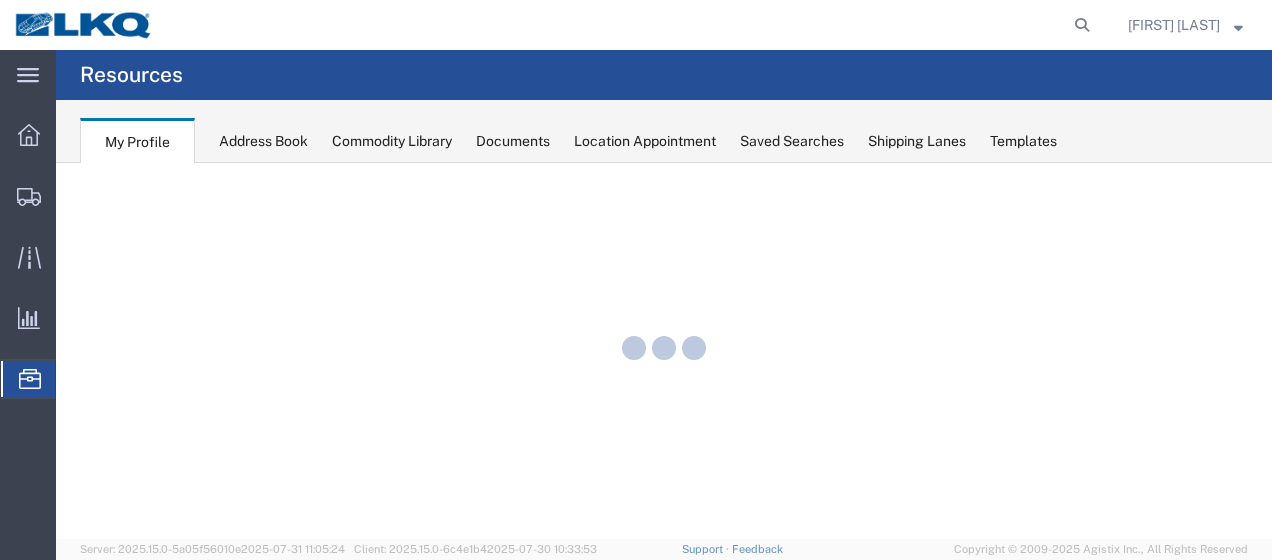 scroll, scrollTop: 0, scrollLeft: 0, axis: both 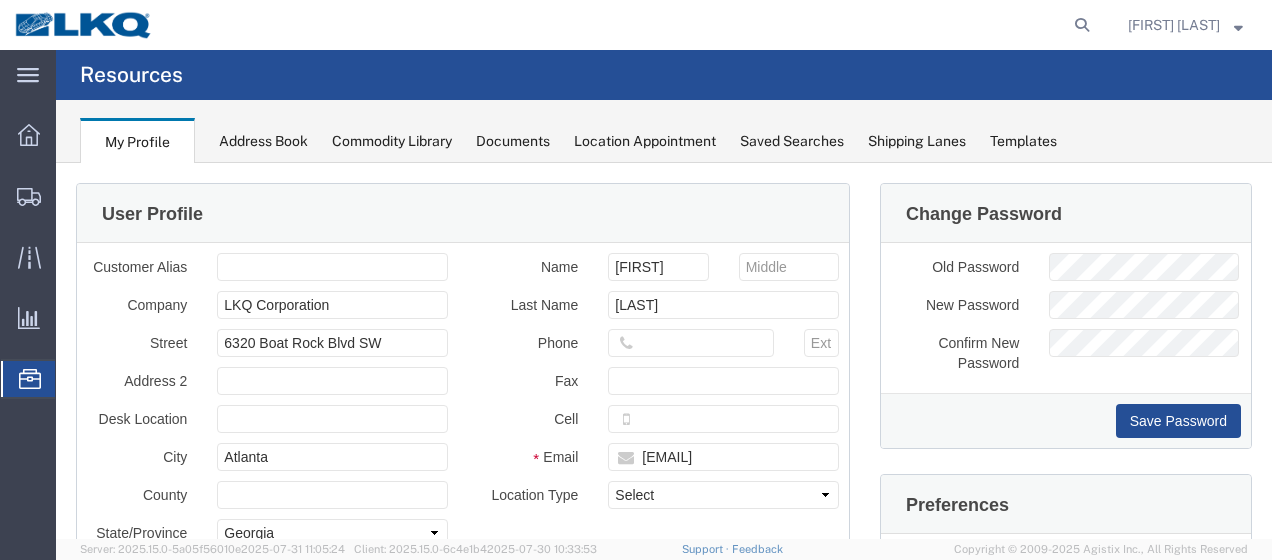 click on "Location Appointment" 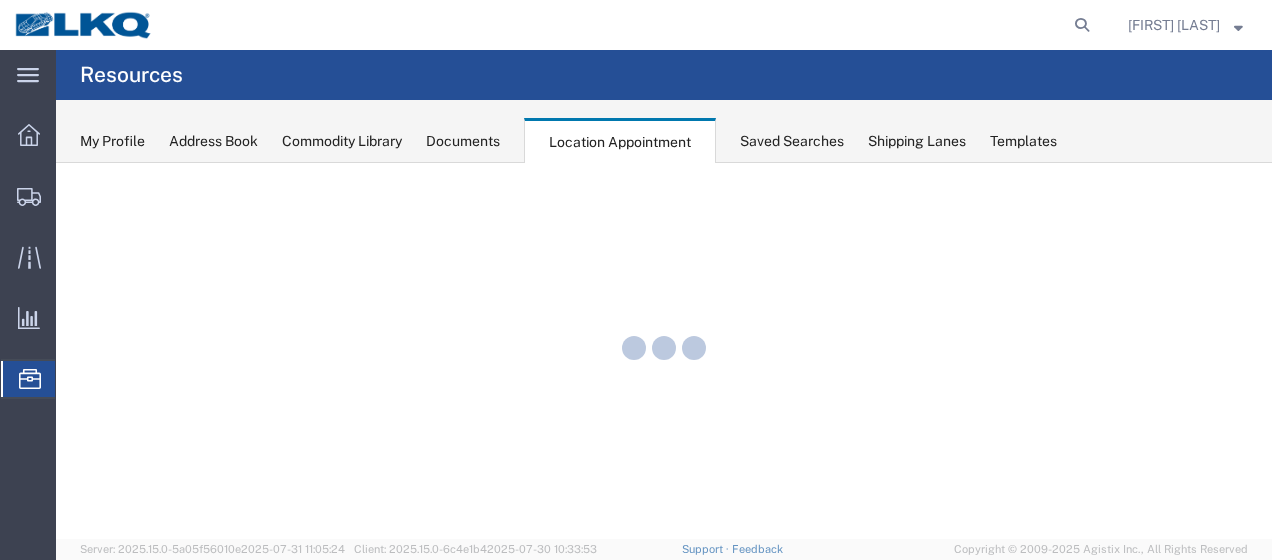 scroll, scrollTop: 0, scrollLeft: 0, axis: both 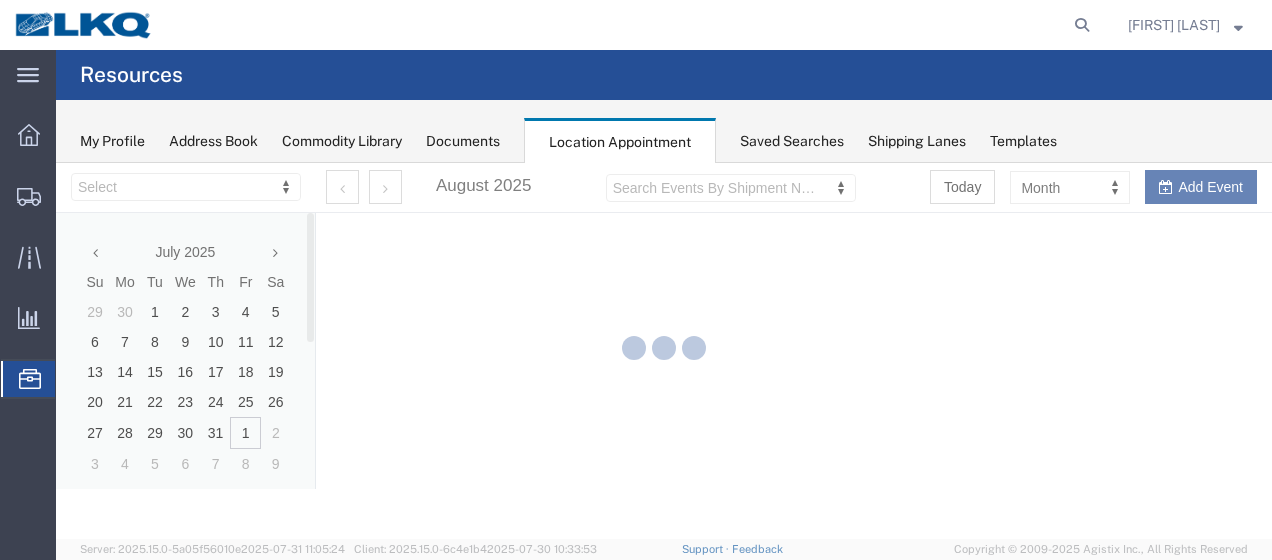 select on "28712" 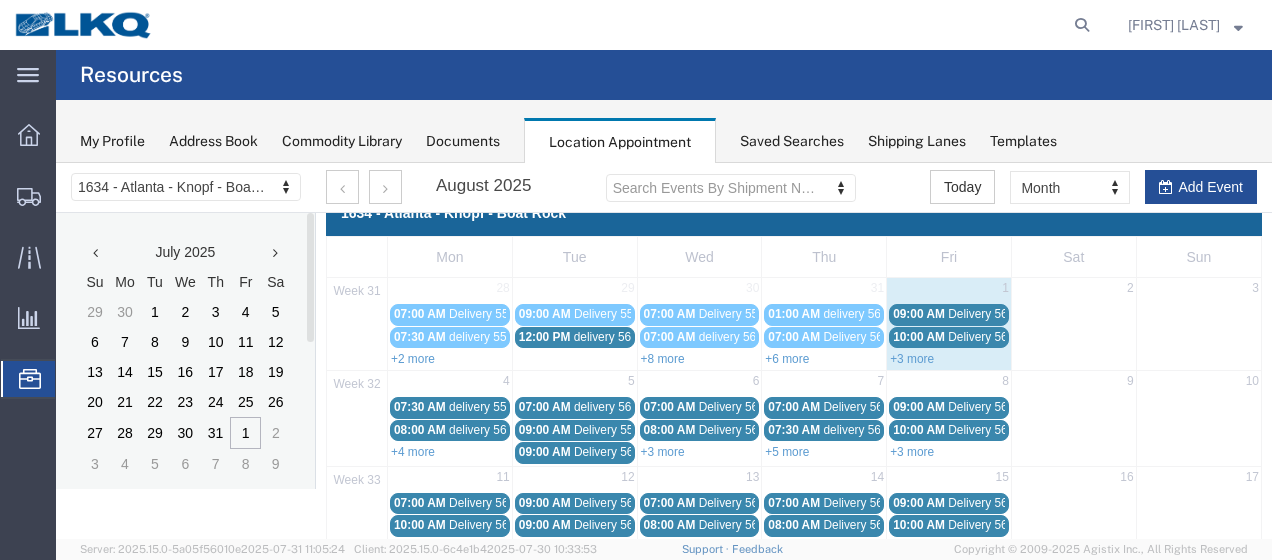scroll, scrollTop: 0, scrollLeft: 0, axis: both 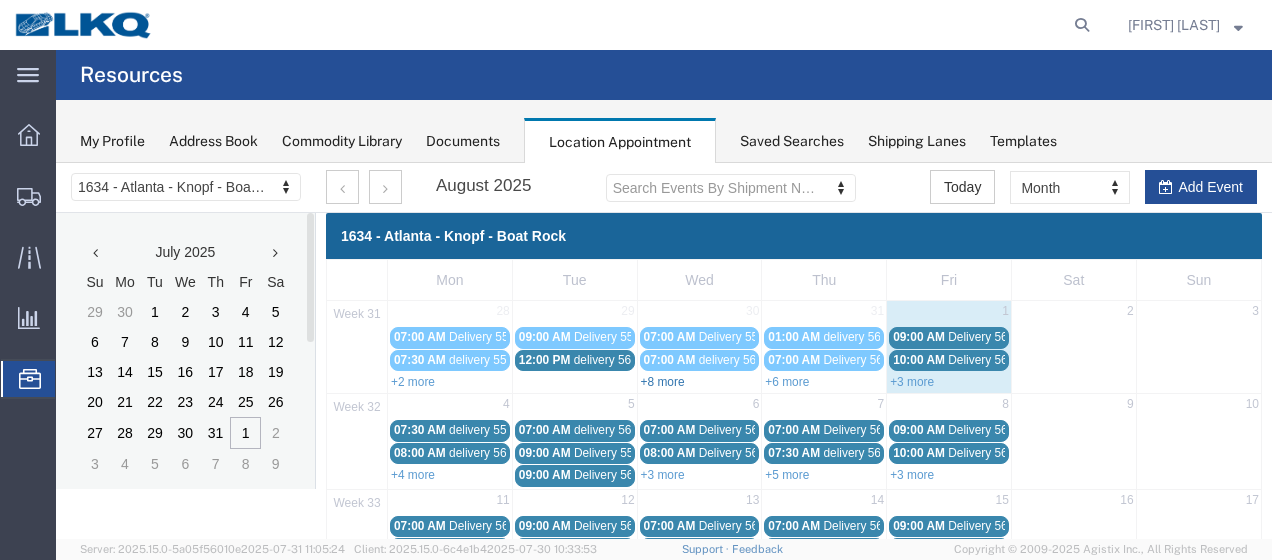 click on "+8 more" at bounding box center [663, 382] 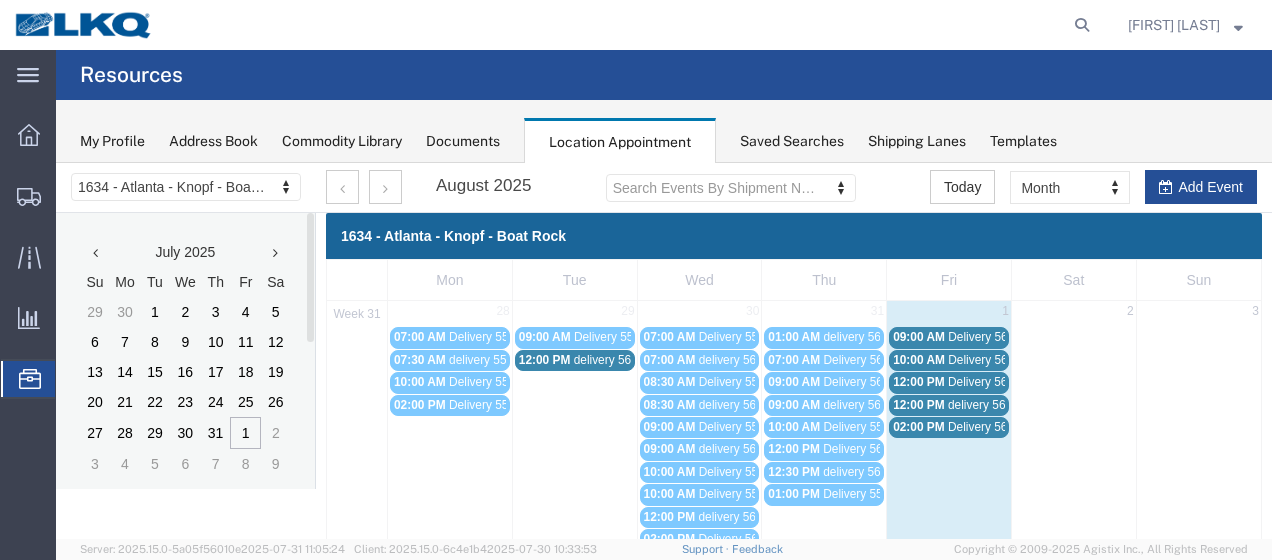 click on "12:00 PM" at bounding box center [545, 360] 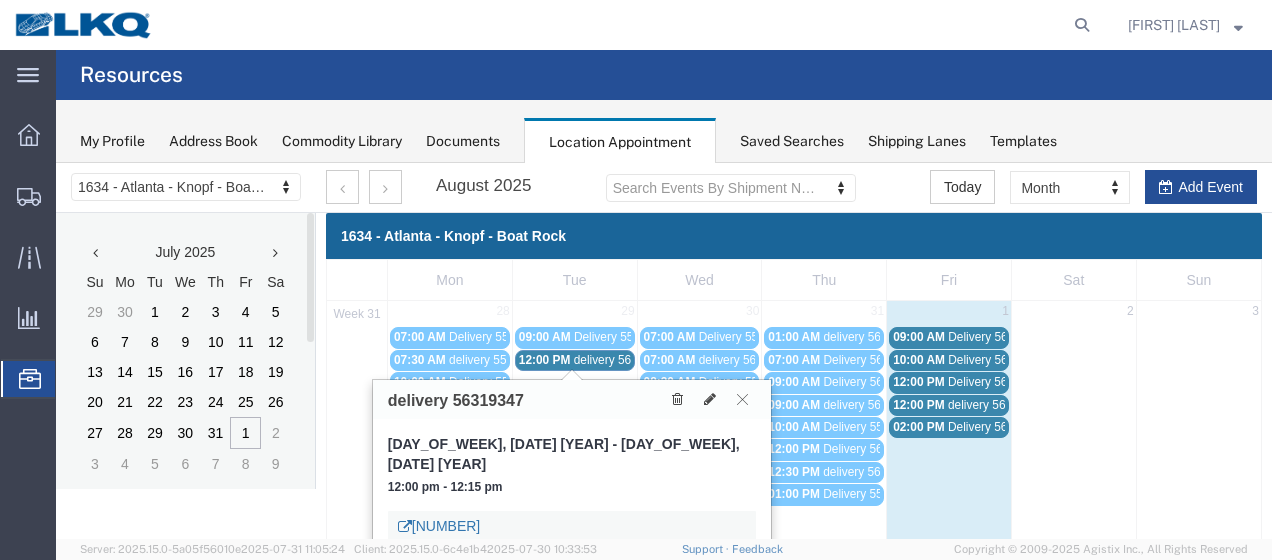 click on "56319347" at bounding box center [439, 526] 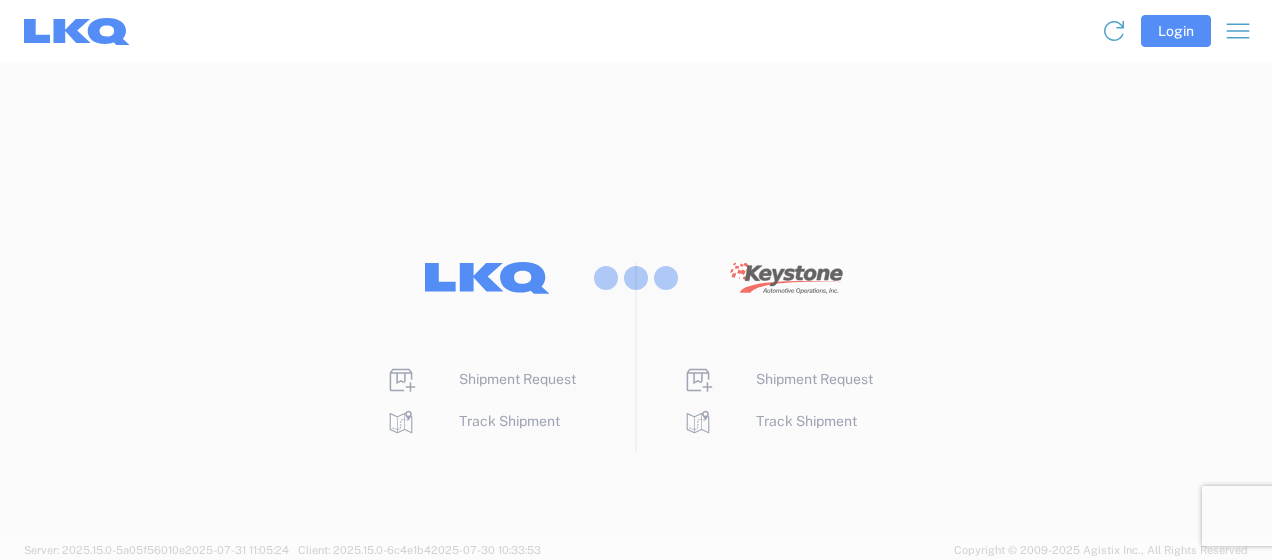 scroll, scrollTop: 0, scrollLeft: 0, axis: both 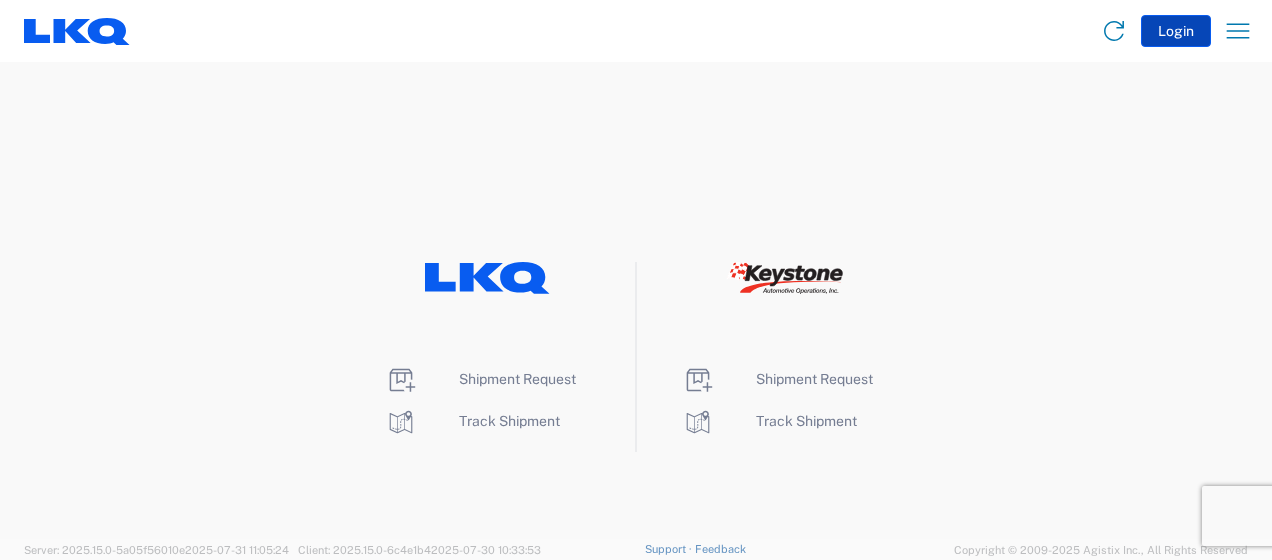 click on "Login" 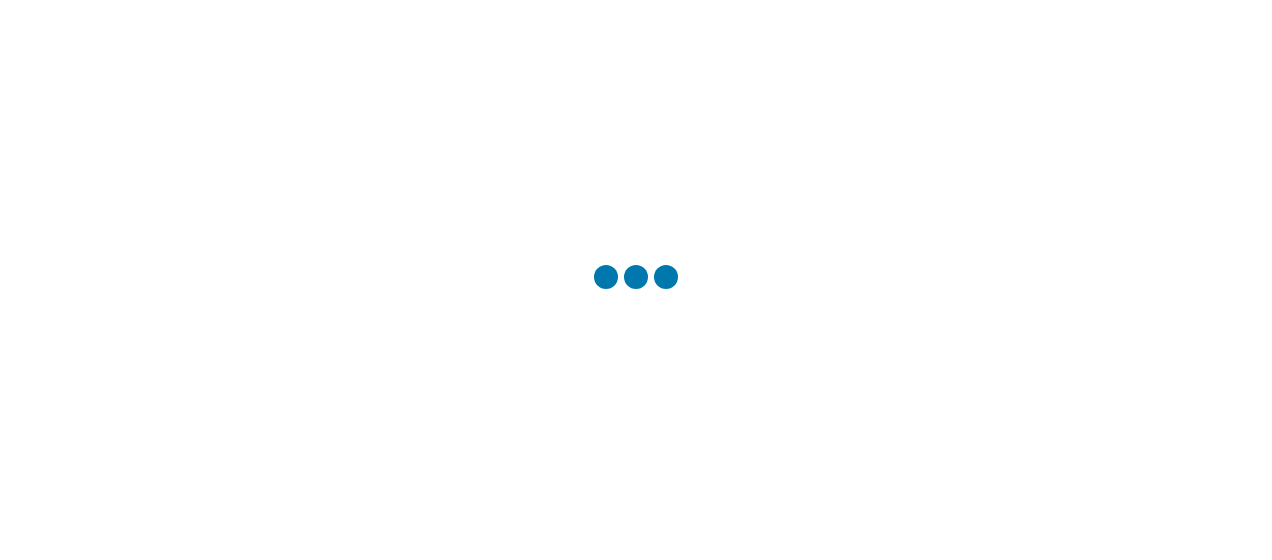 scroll, scrollTop: 0, scrollLeft: 0, axis: both 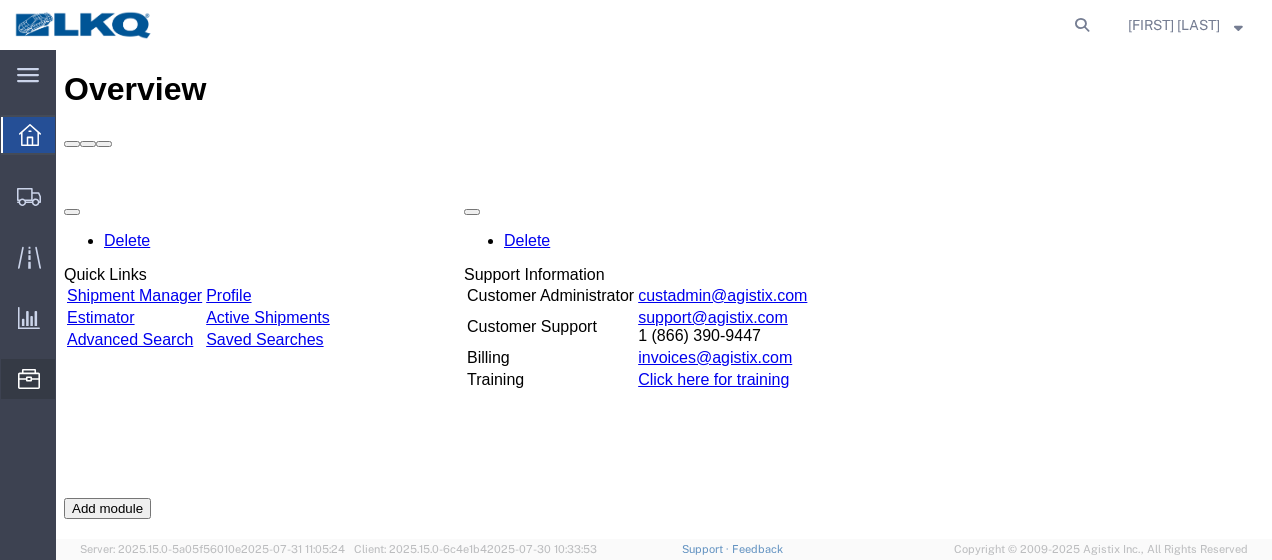 click on "Location Appointment" 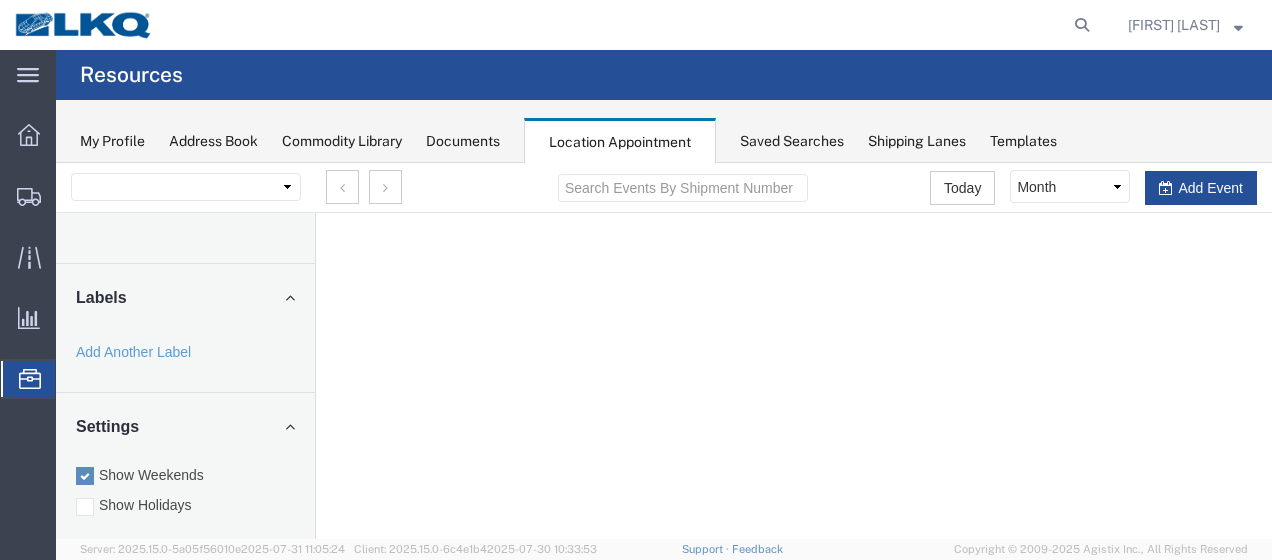 scroll, scrollTop: 0, scrollLeft: 0, axis: both 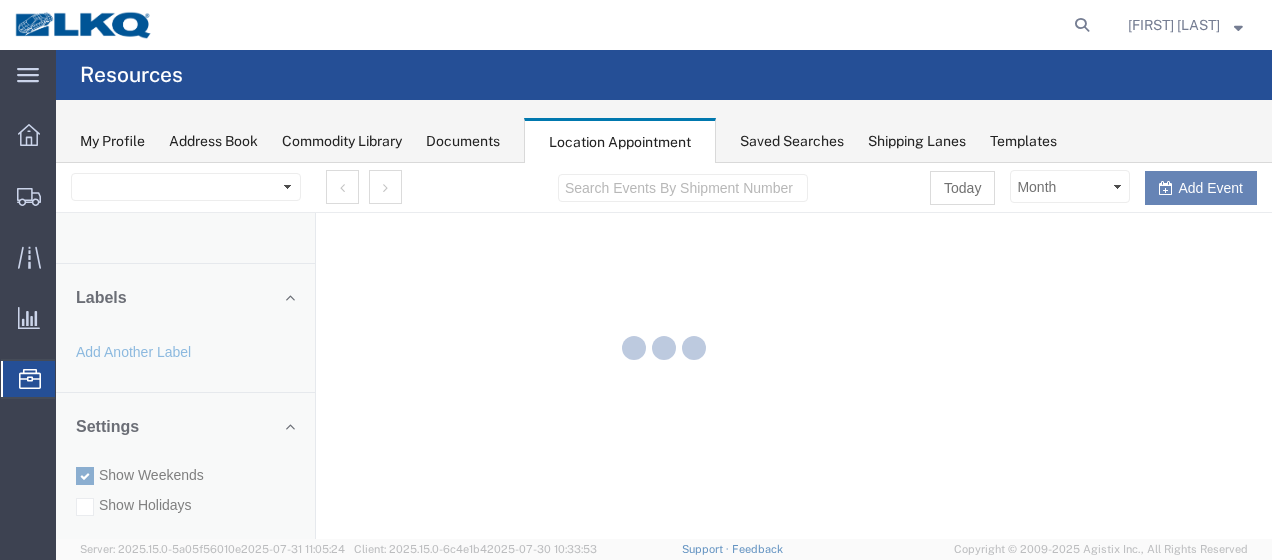 select on "28712" 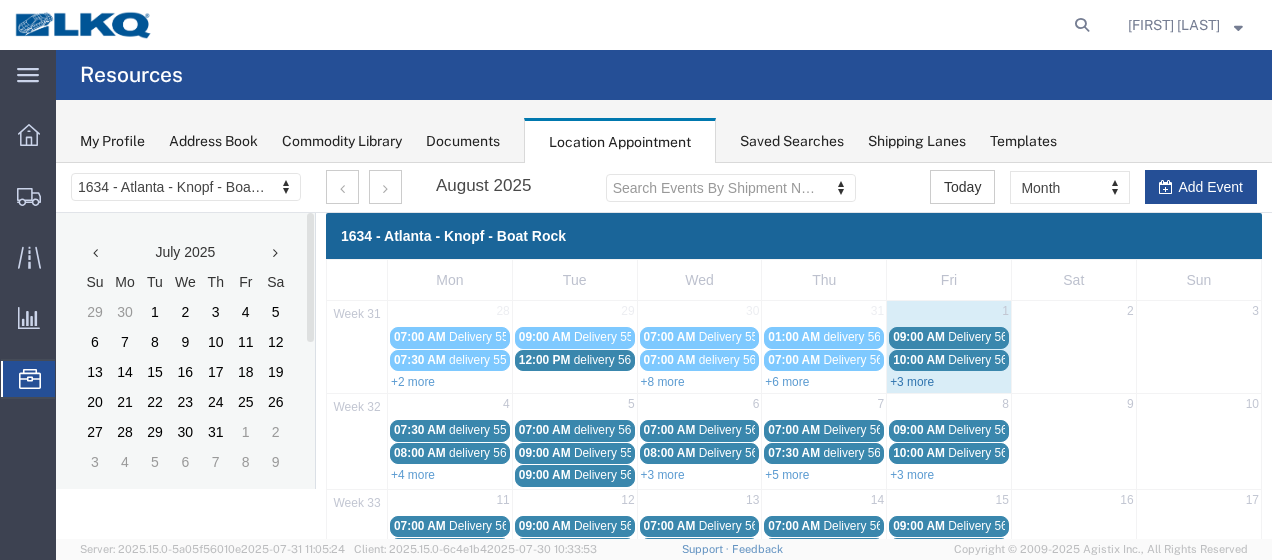 click on "+3 more" at bounding box center [912, 382] 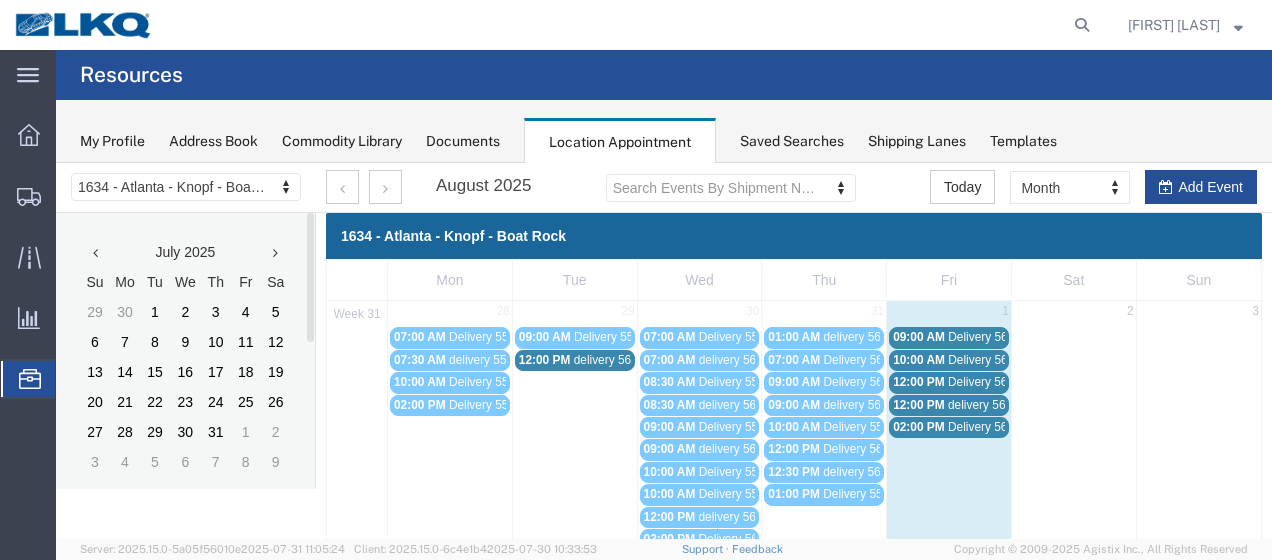click on "02:00 PM" at bounding box center (919, 427) 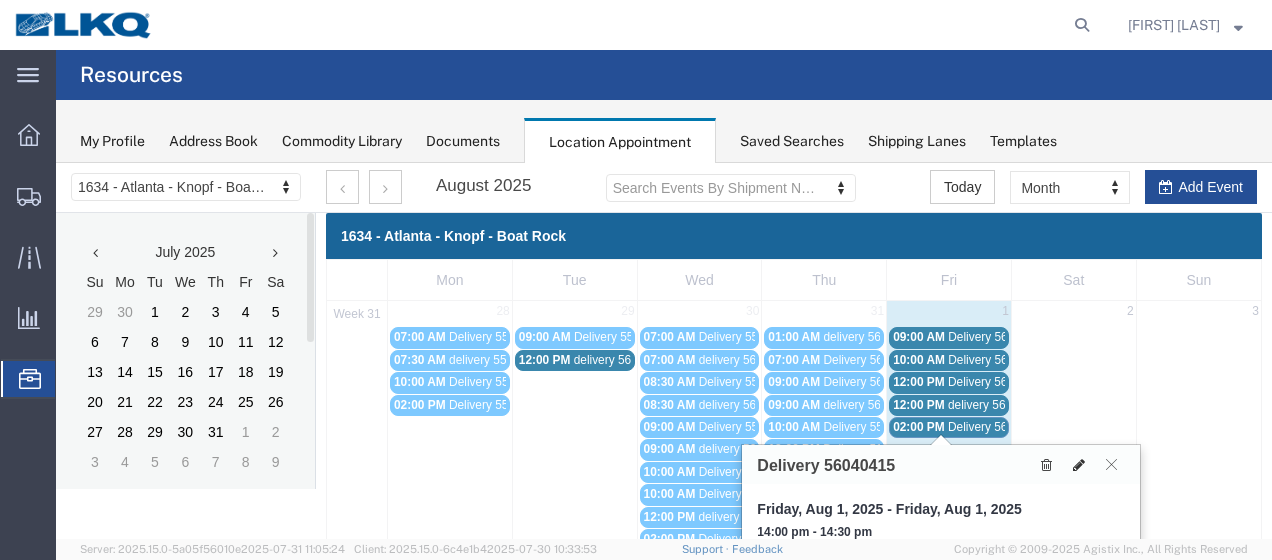 click at bounding box center [1079, 465] 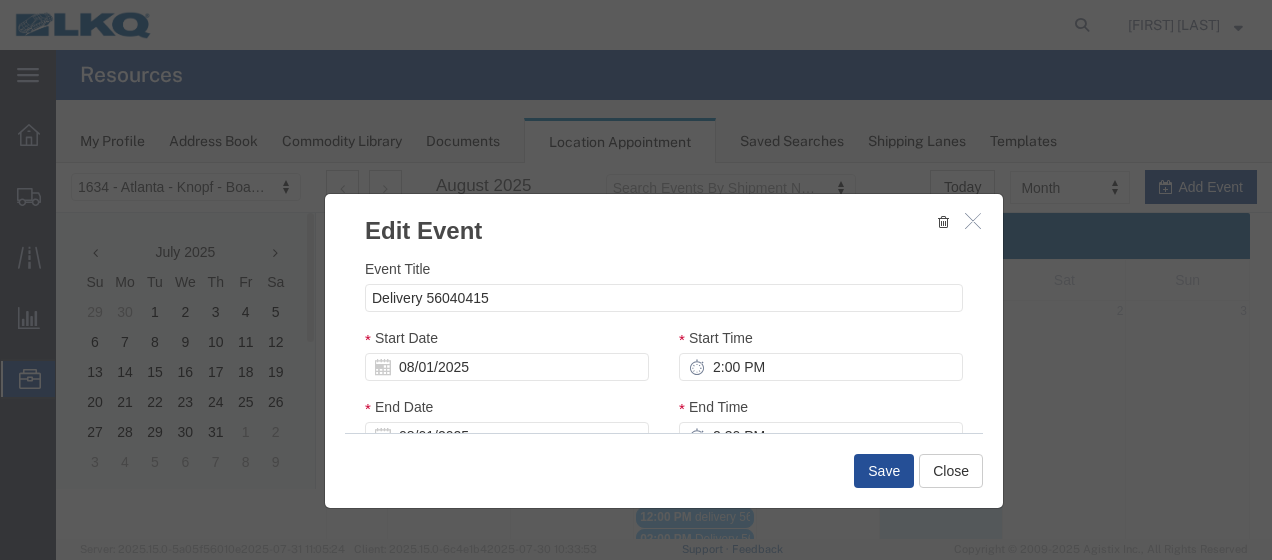 select 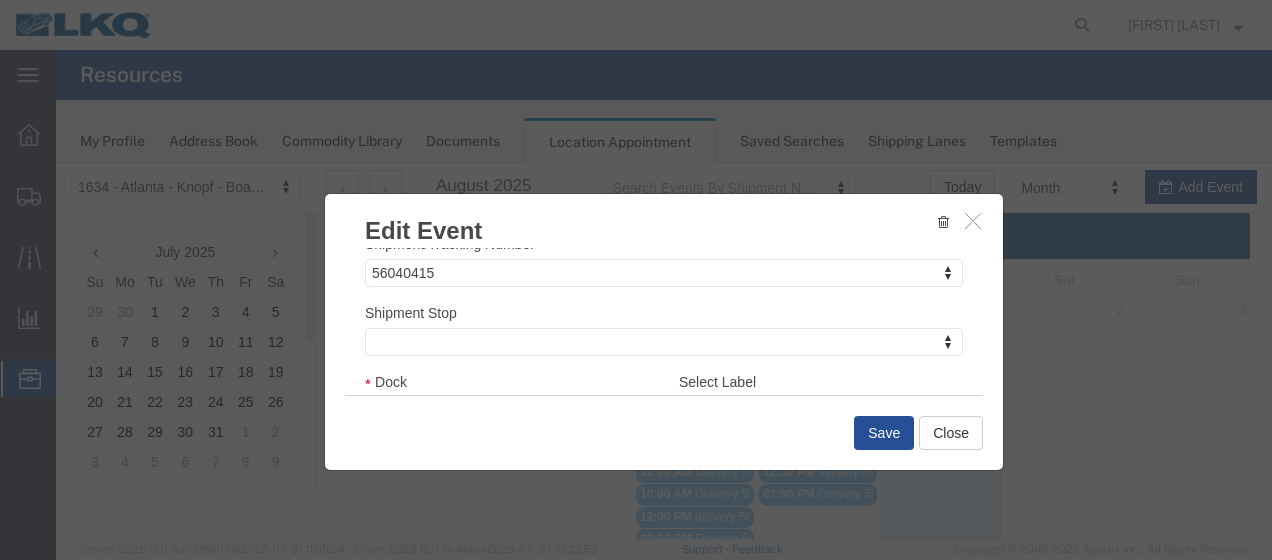 scroll, scrollTop: 258, scrollLeft: 0, axis: vertical 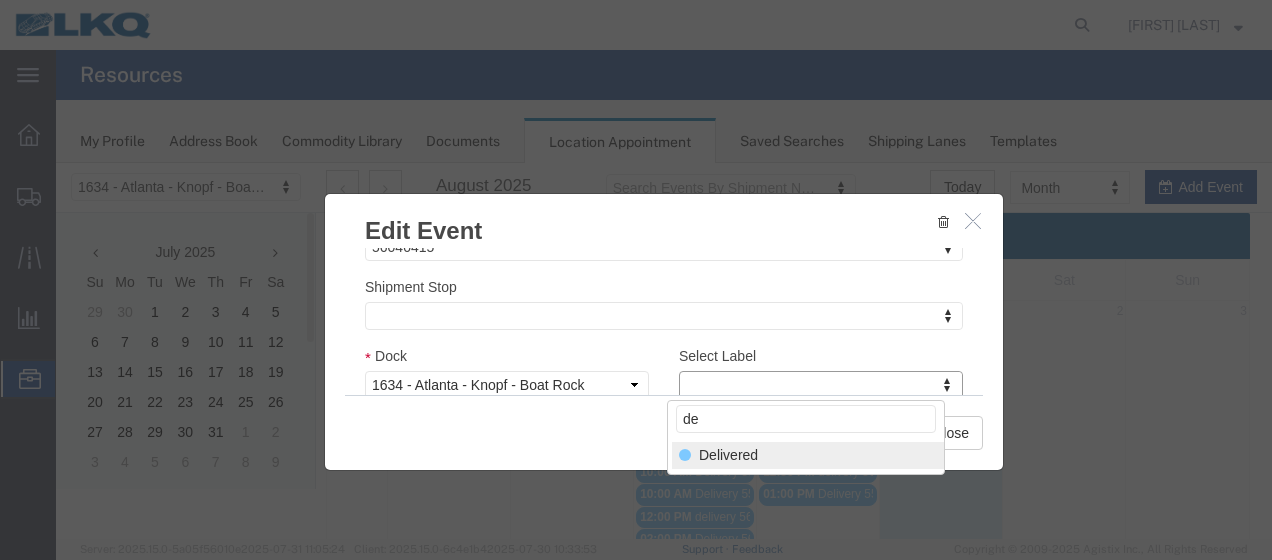 type on "de" 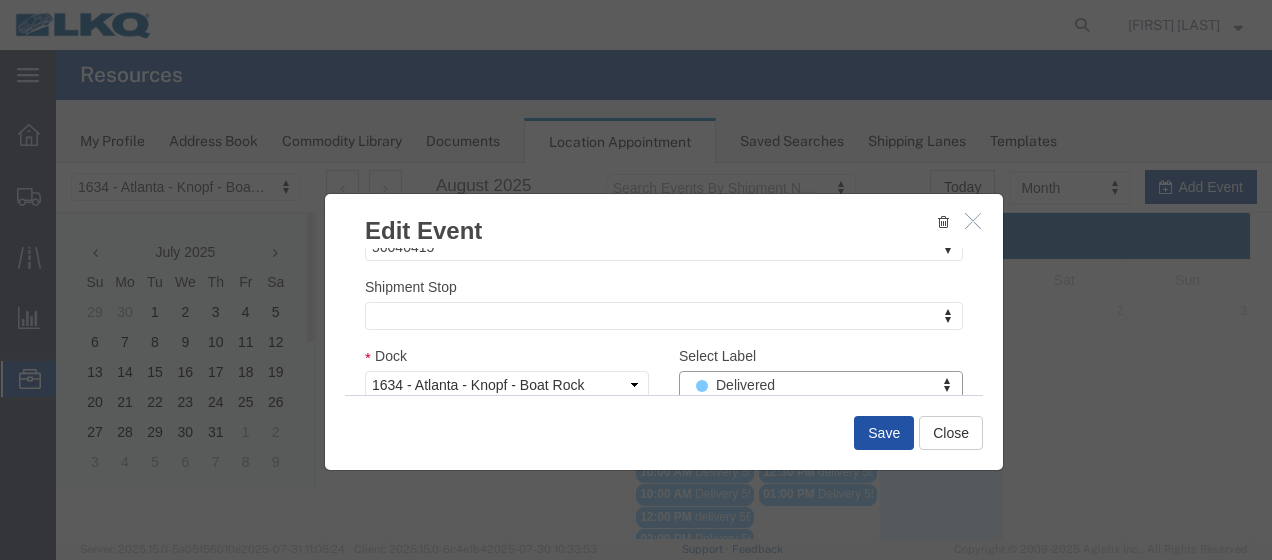 click on "Save" at bounding box center [884, 433] 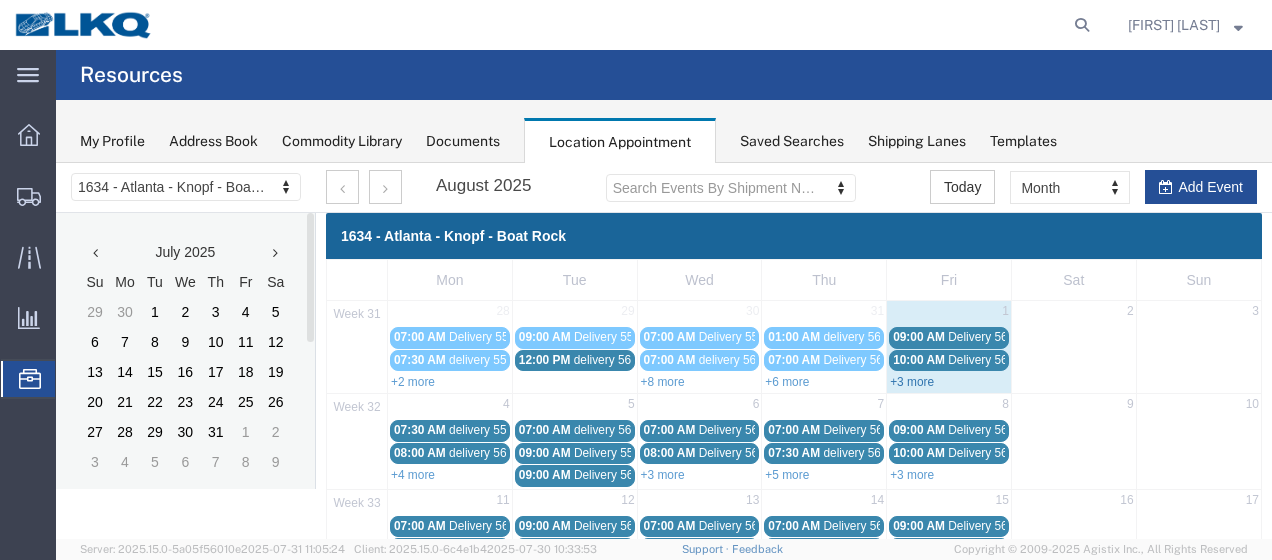 click on "+3 more" at bounding box center (912, 382) 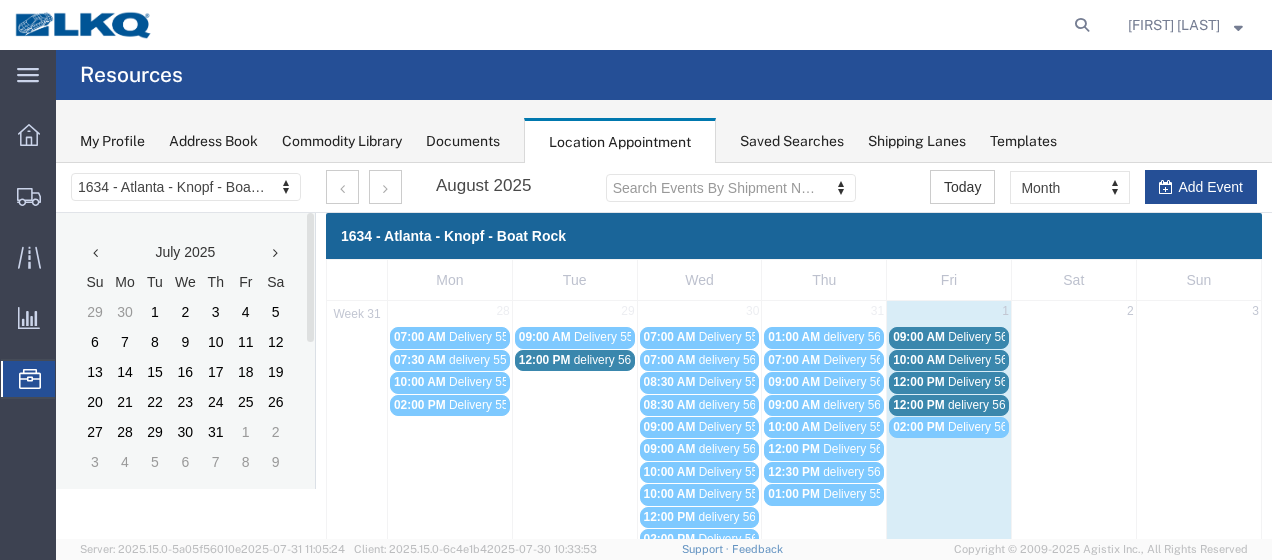 click on "09:00 AM" at bounding box center [919, 337] 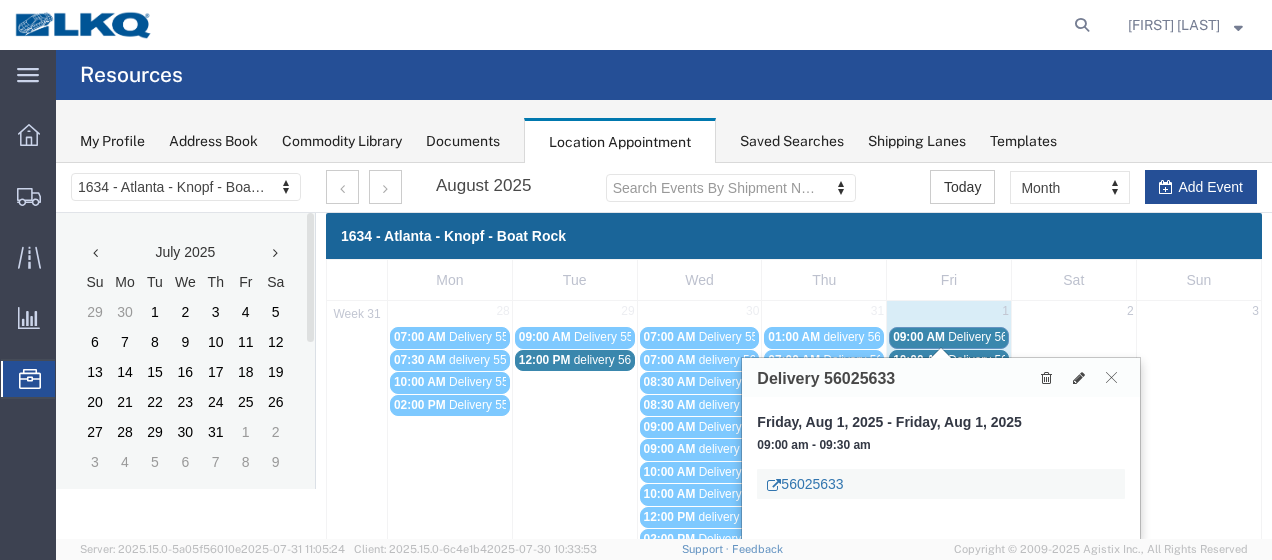 click on "56025633" at bounding box center [805, 484] 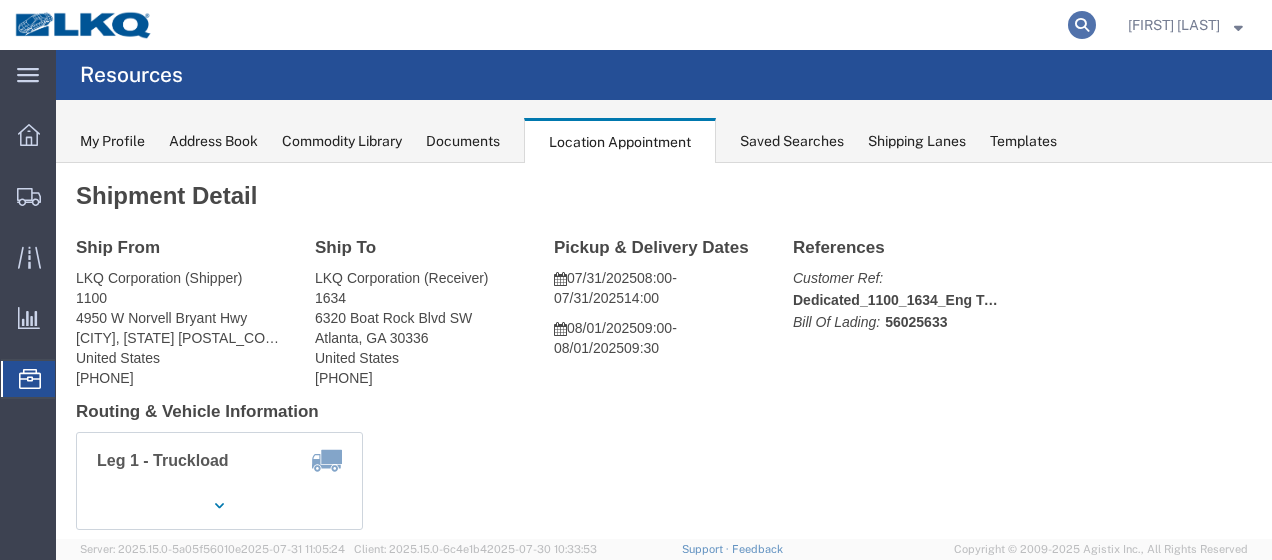 click 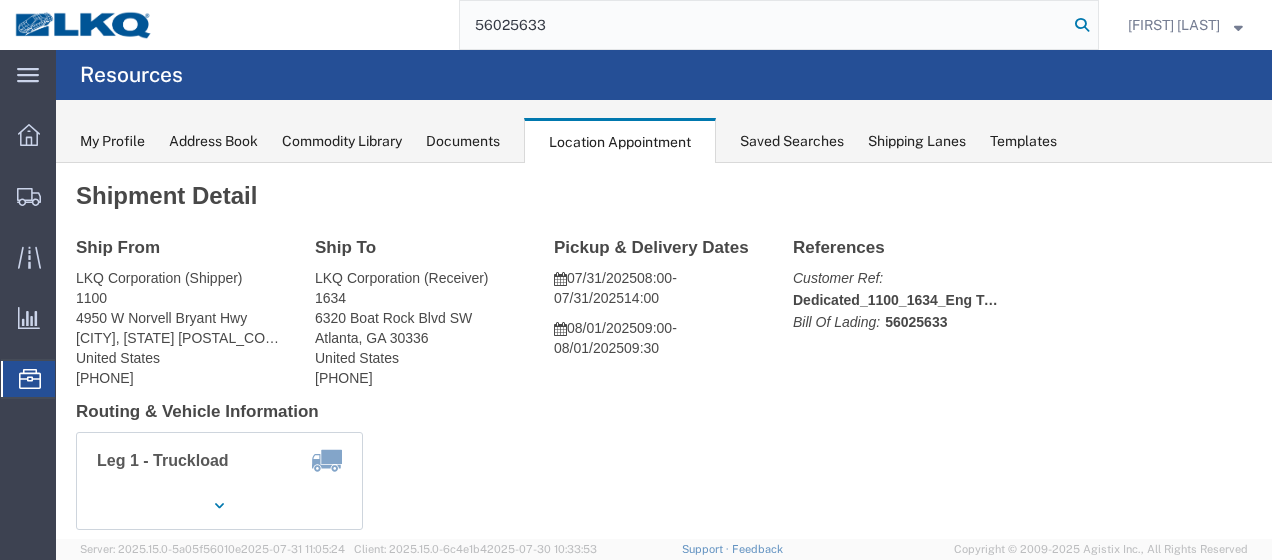 type on "56025633" 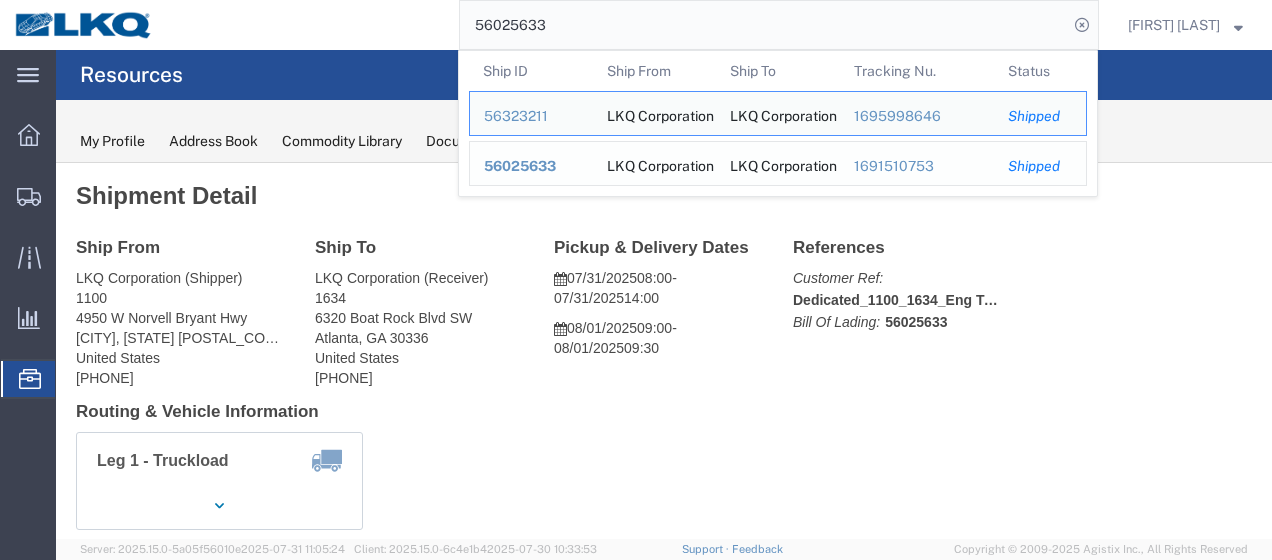 click on "56025633" at bounding box center [520, 166] 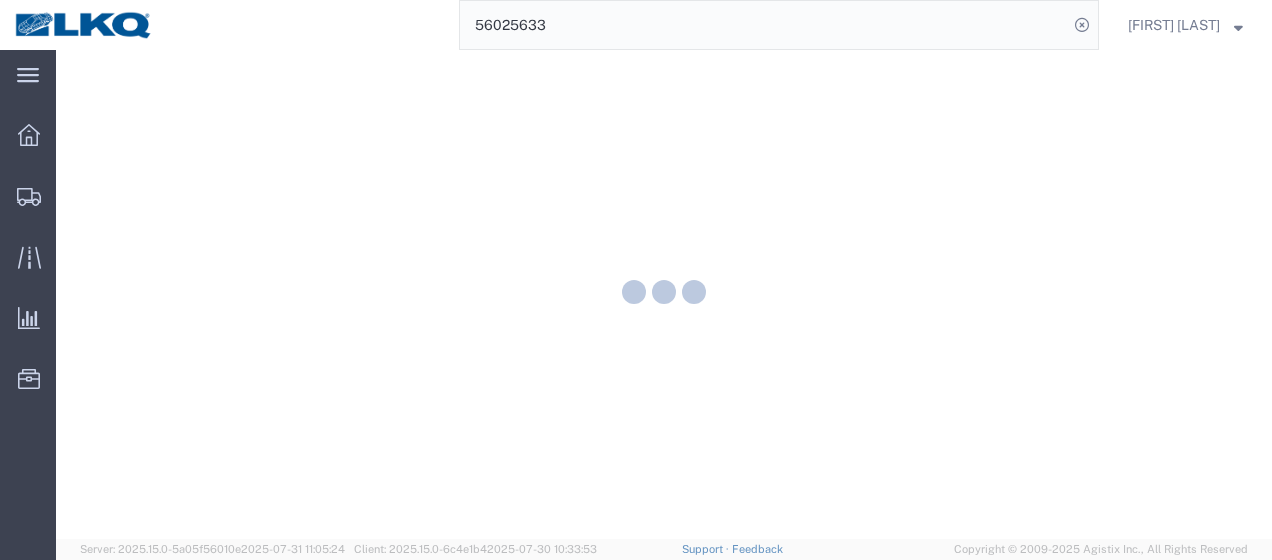 scroll, scrollTop: 0, scrollLeft: 0, axis: both 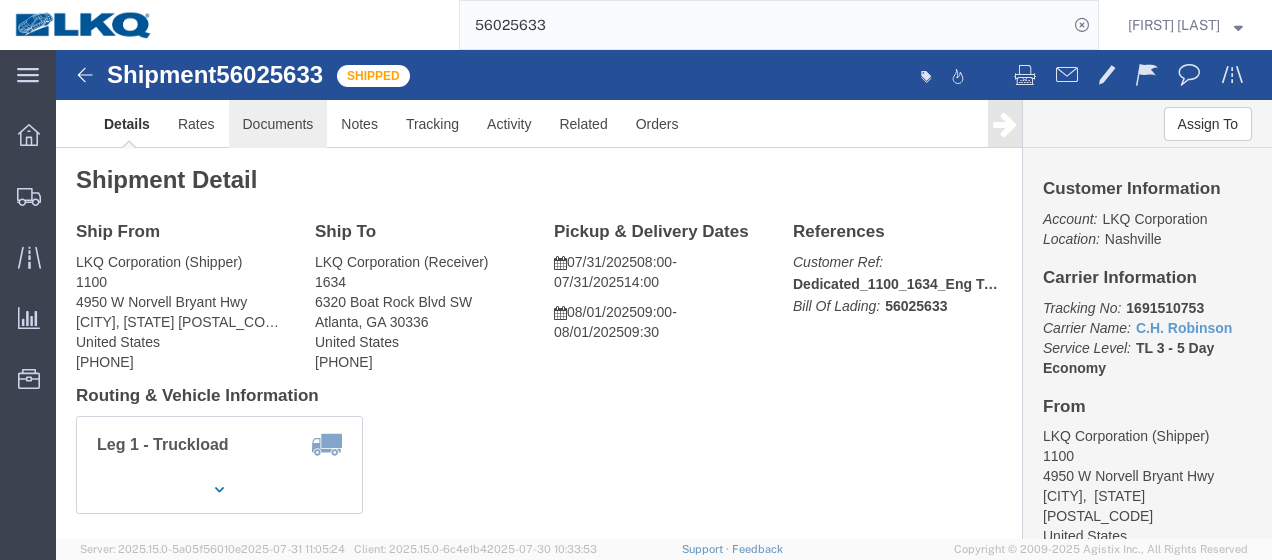 click on "Documents" 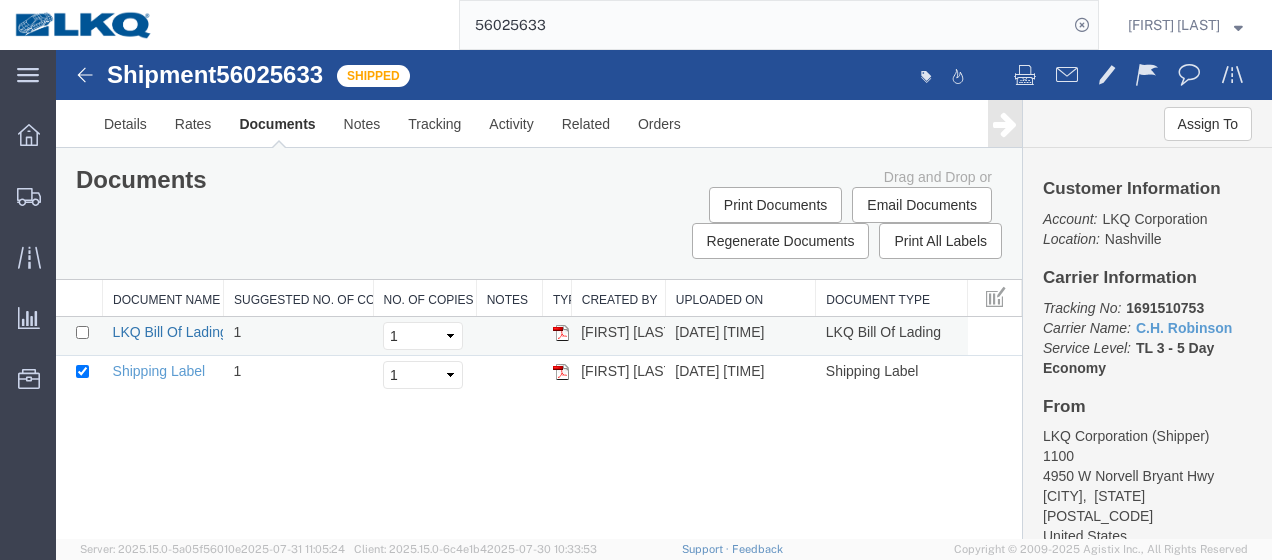 click on "LKQ Bill Of Lading" at bounding box center (170, 332) 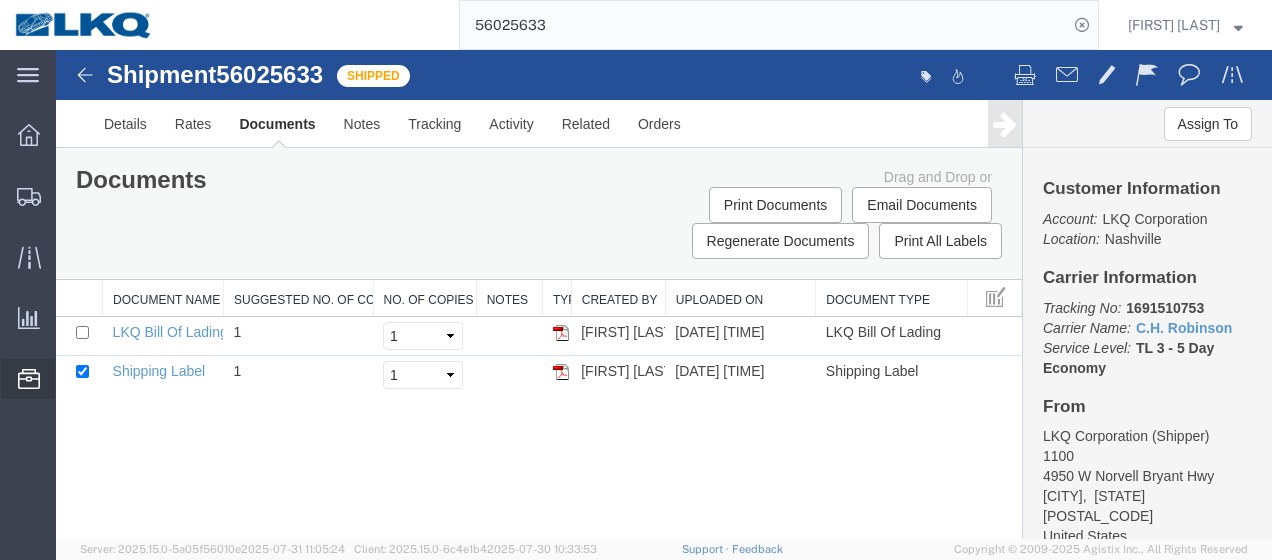 click 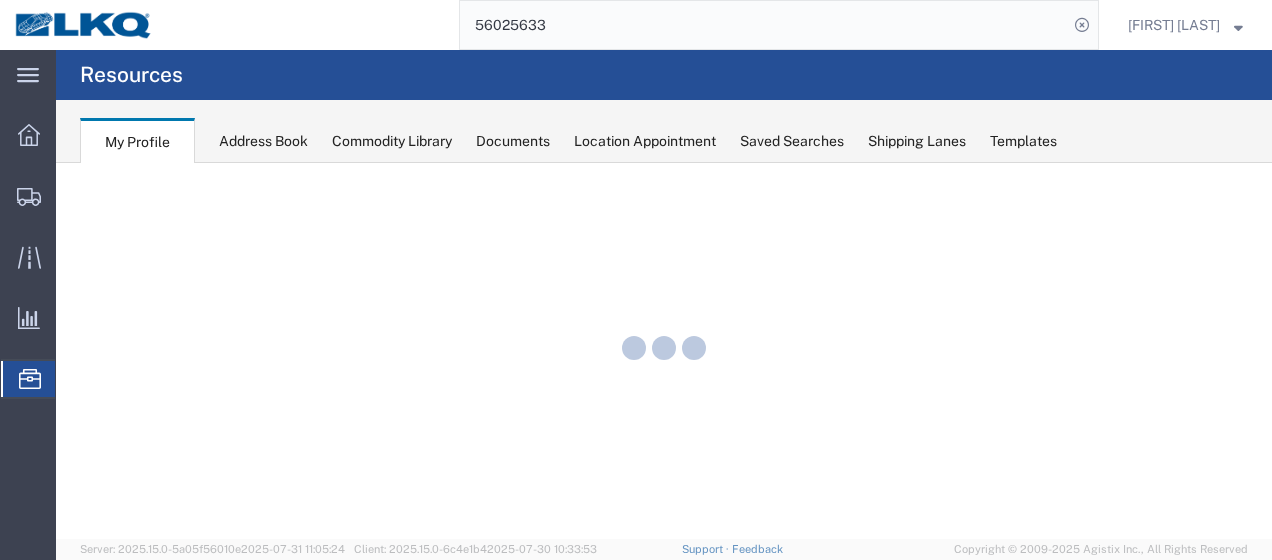scroll, scrollTop: 0, scrollLeft: 0, axis: both 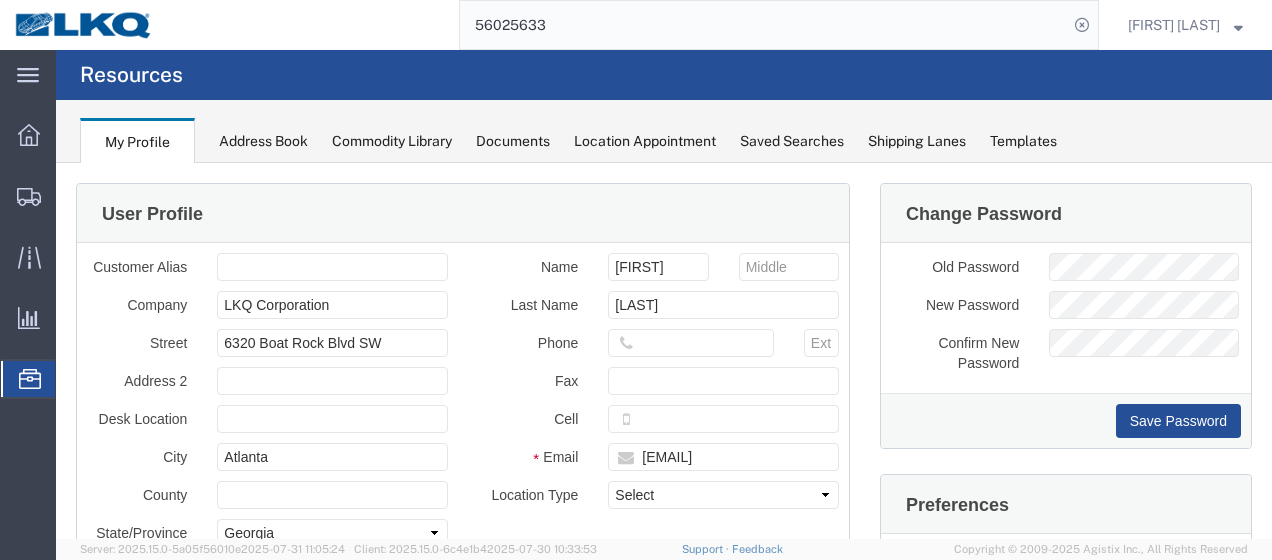 click on "Location Appointment" 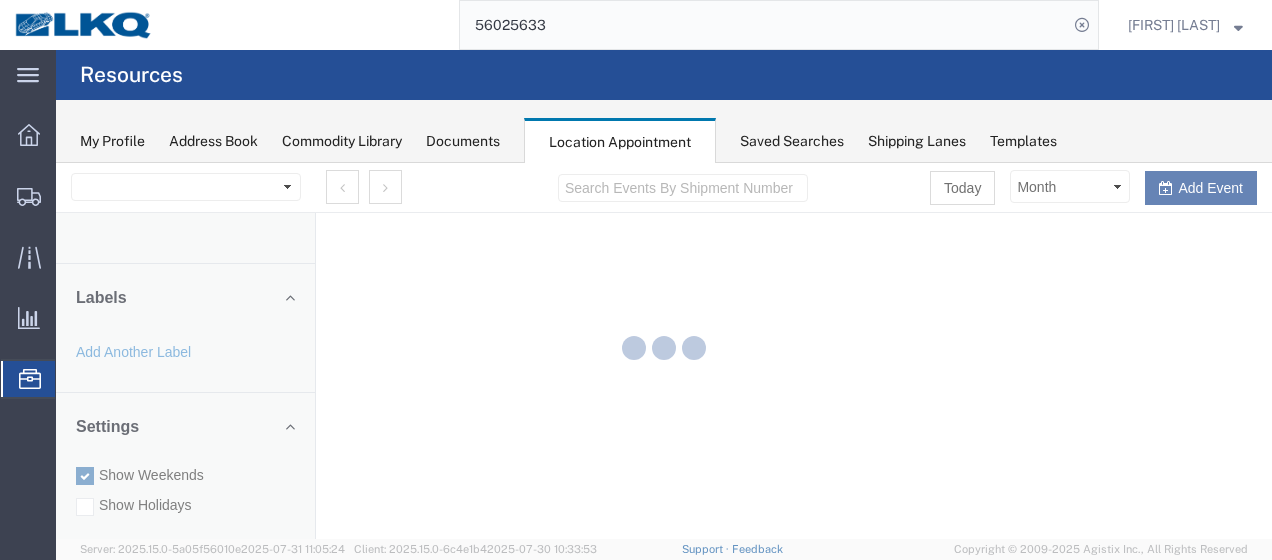 scroll, scrollTop: 0, scrollLeft: 0, axis: both 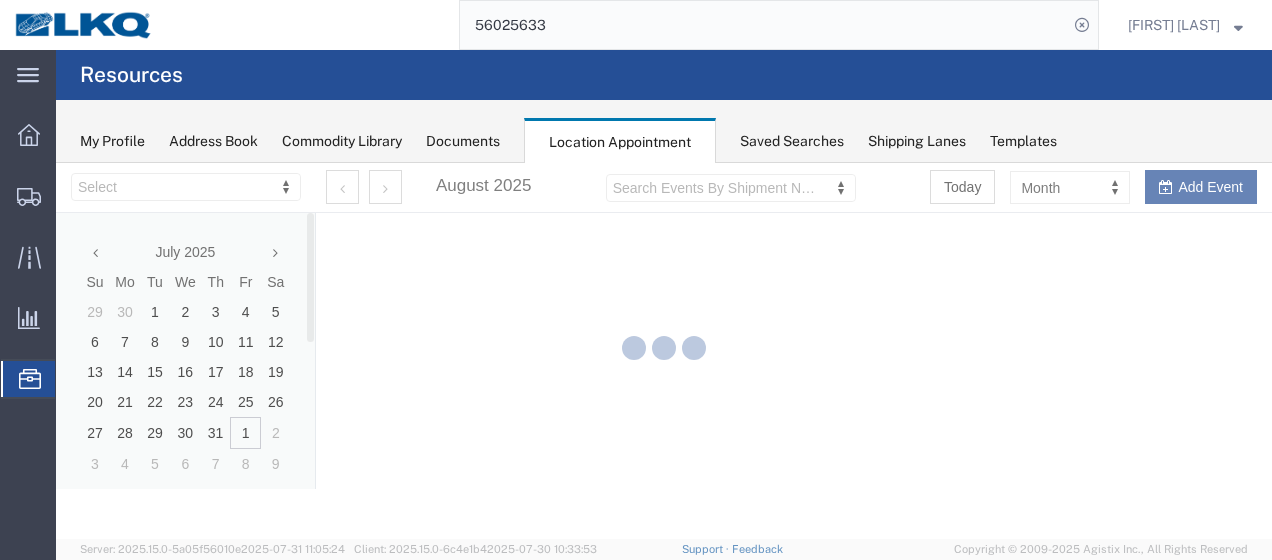 select on "28712" 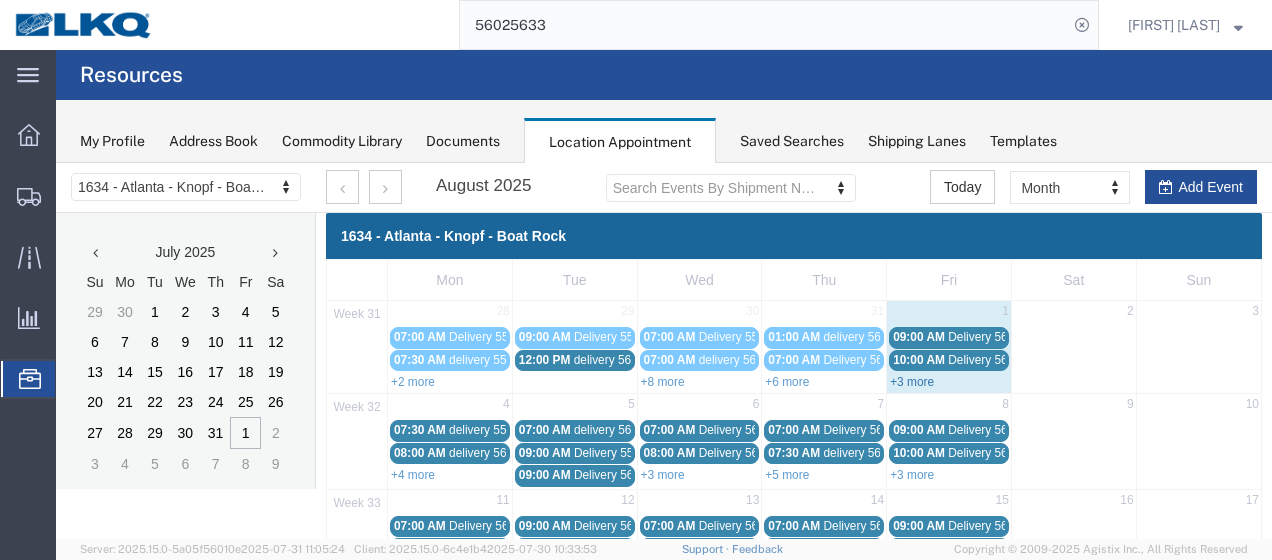 click on "+3 more" at bounding box center [912, 382] 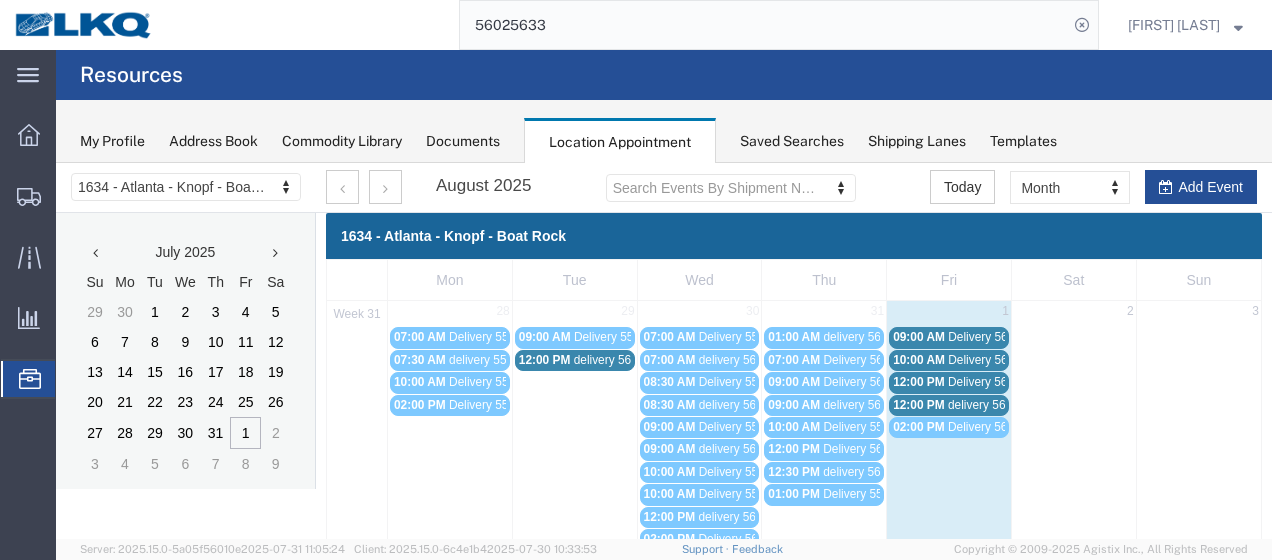 click on "10:00 AM" at bounding box center (919, 360) 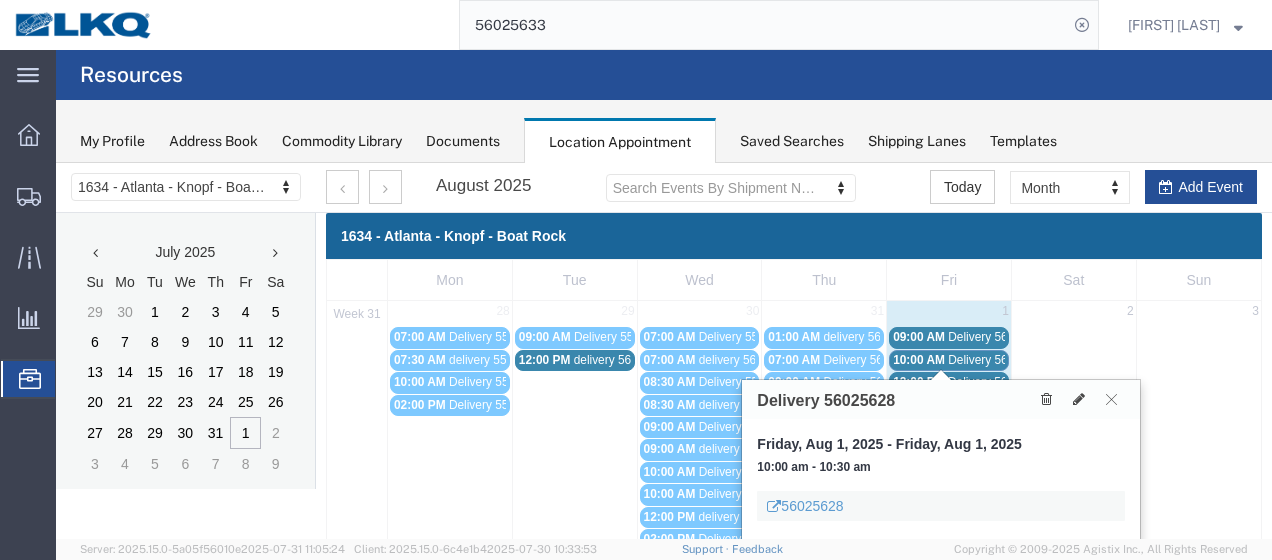 click on "12:00 PM" at bounding box center (919, 382) 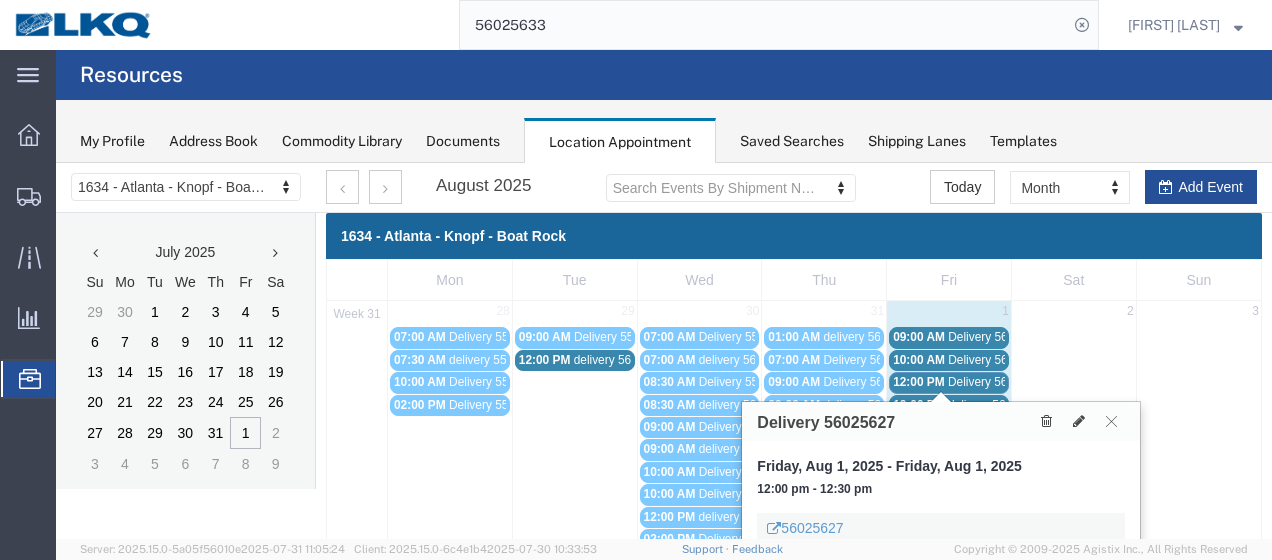 click on "12:00 PM" at bounding box center (919, 405) 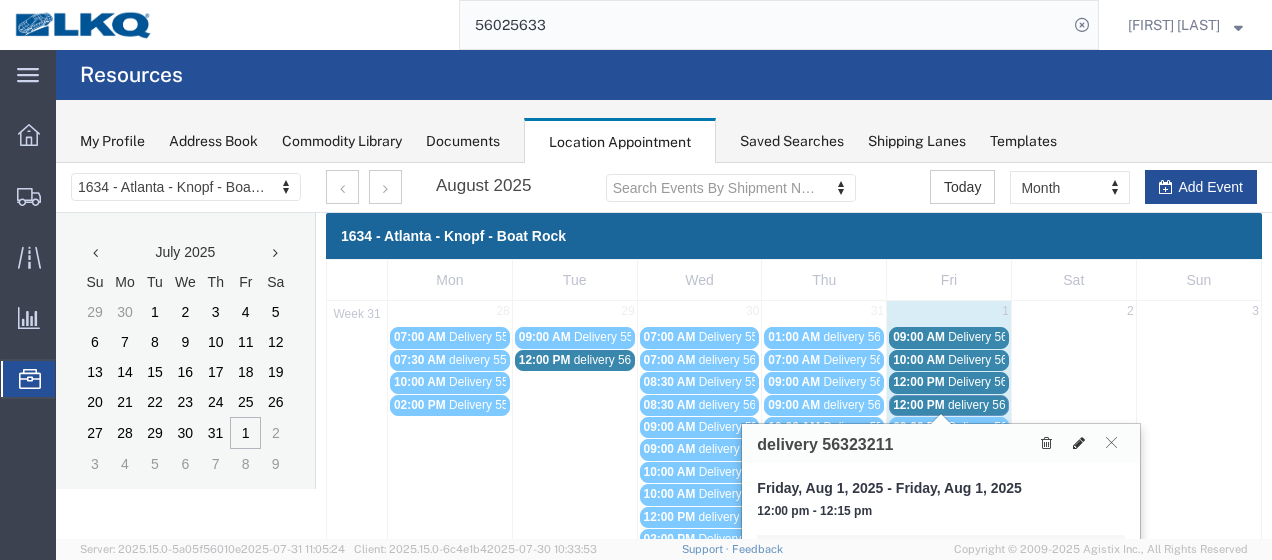 click at bounding box center [1079, 443] 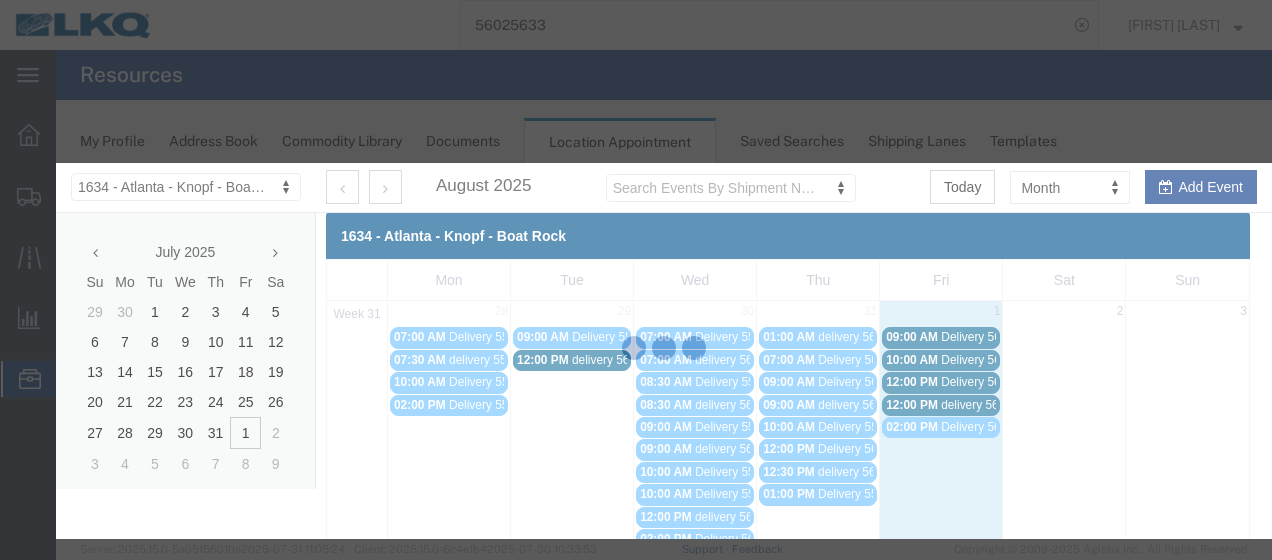 select 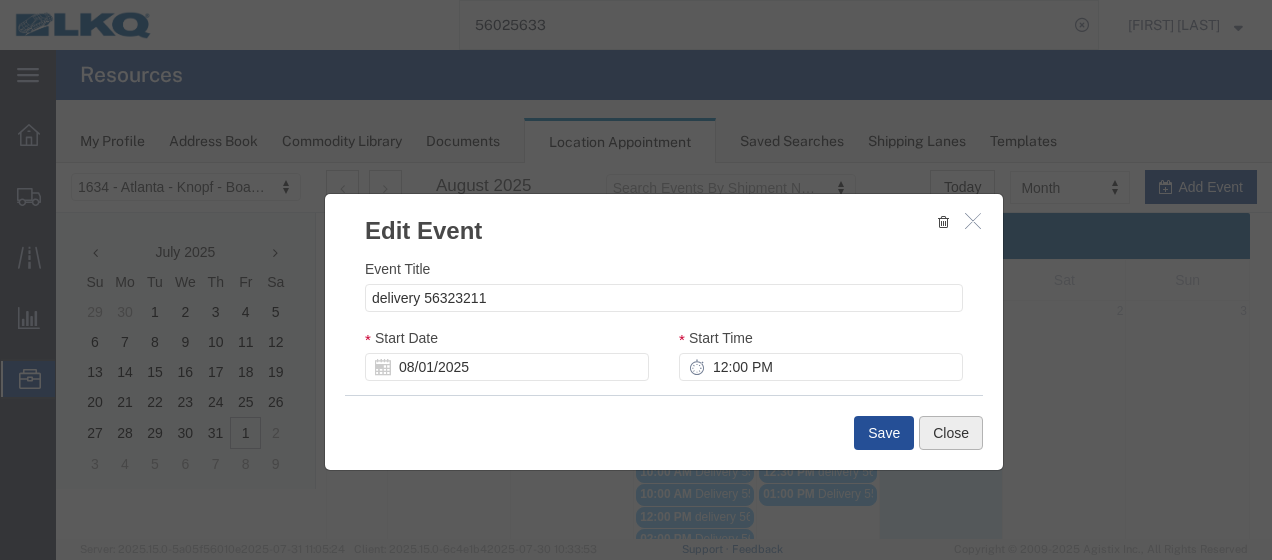 click on "Close" at bounding box center (951, 433) 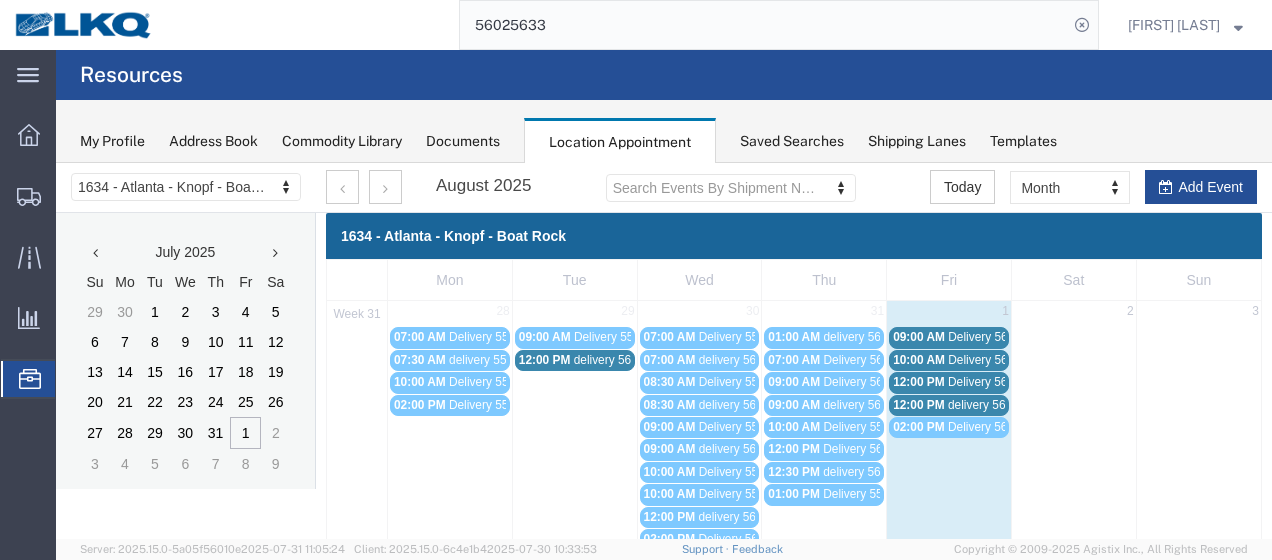 click on "[TIME] delivery [NUMBER]" at bounding box center (949, 405) 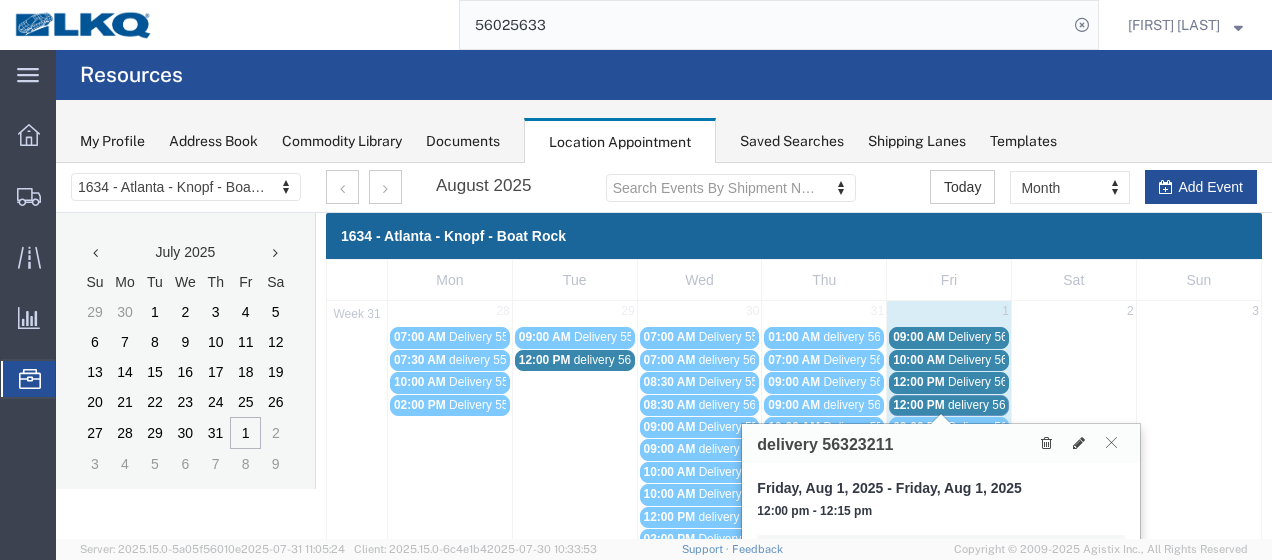 scroll, scrollTop: 100, scrollLeft: 0, axis: vertical 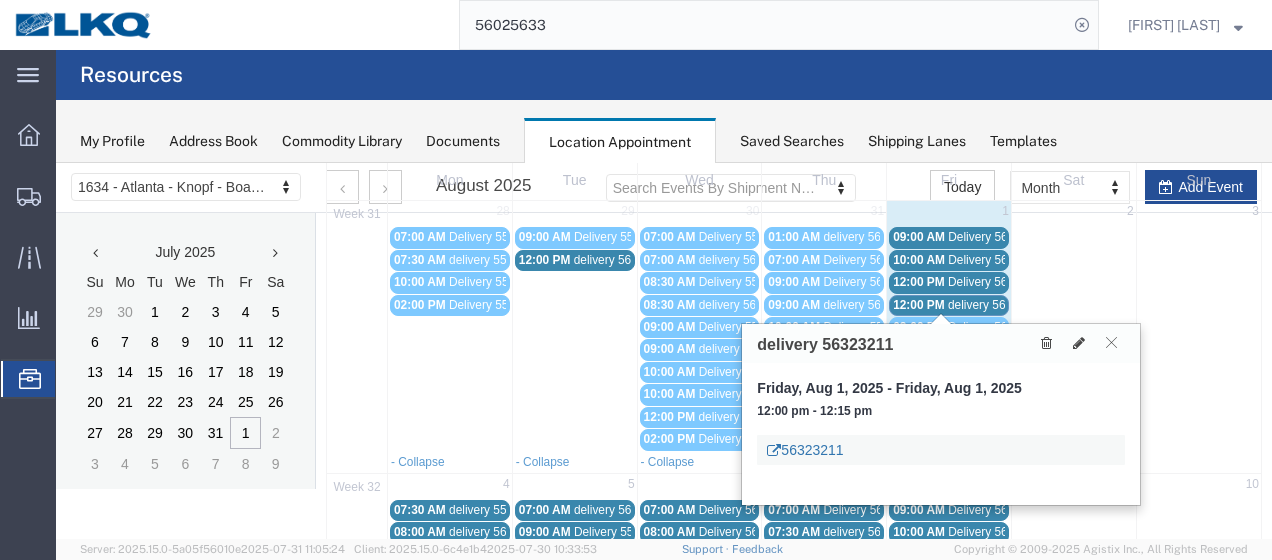 click on "56323211" at bounding box center (805, 450) 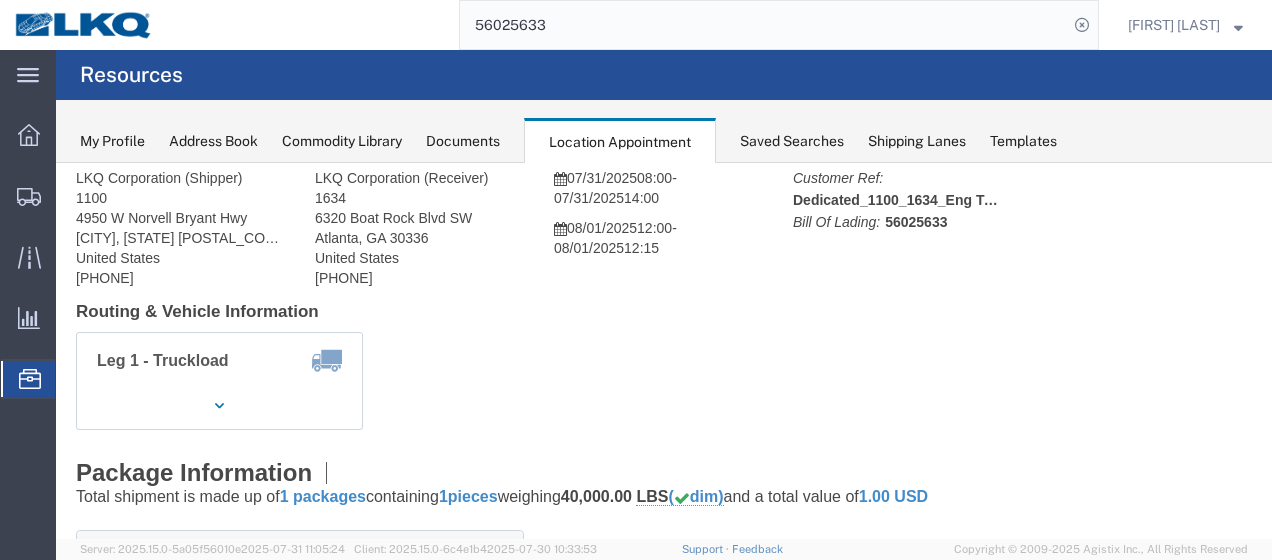scroll, scrollTop: 0, scrollLeft: 0, axis: both 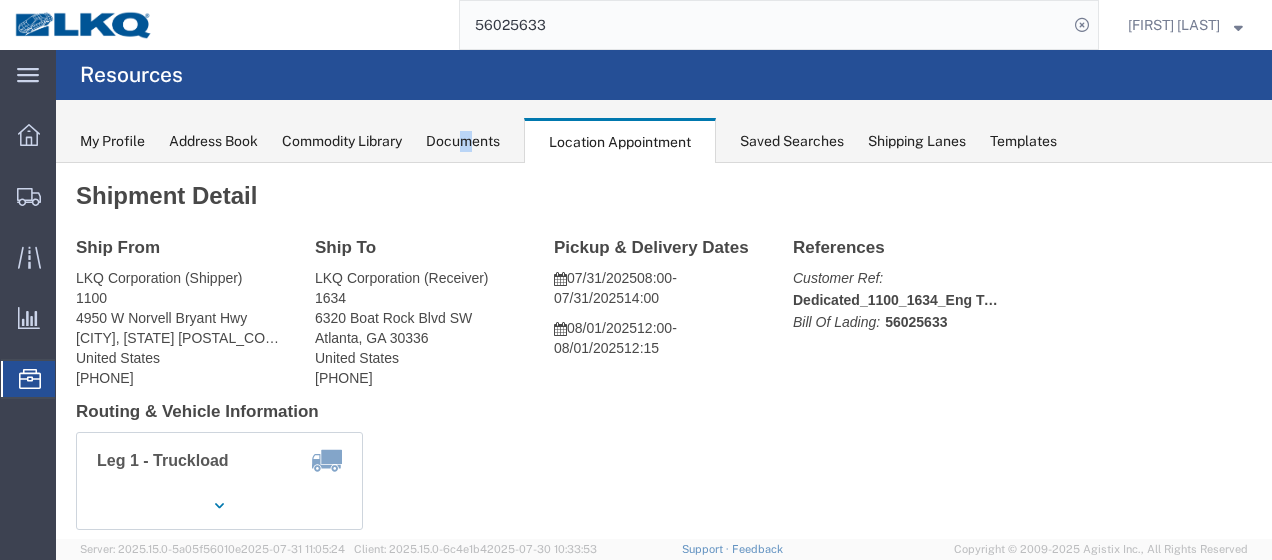 click on "Documents" 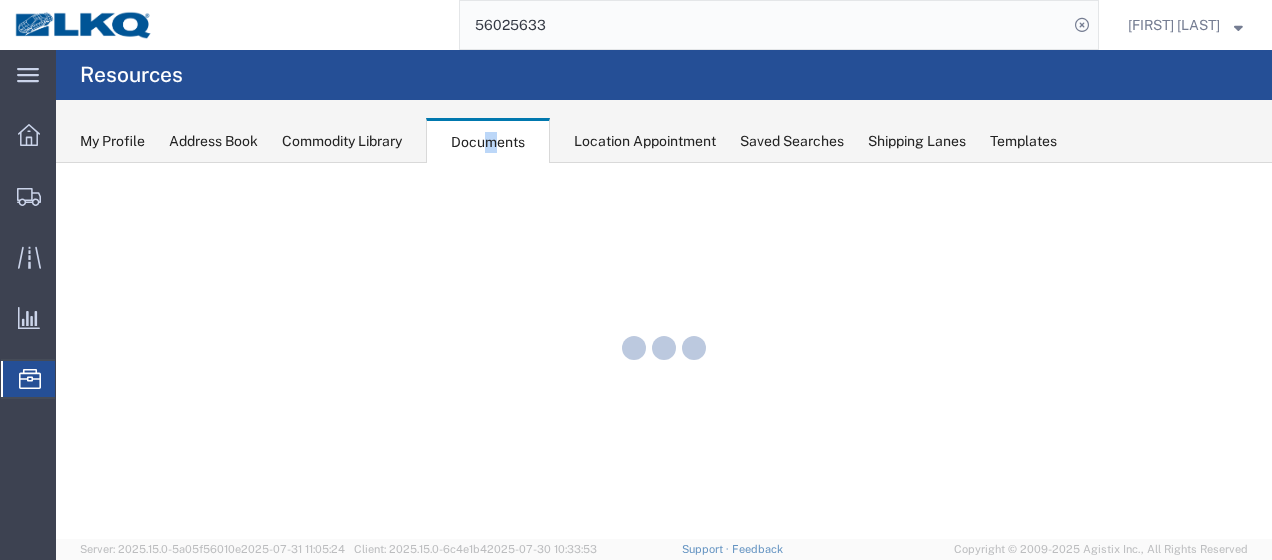 scroll, scrollTop: 0, scrollLeft: 0, axis: both 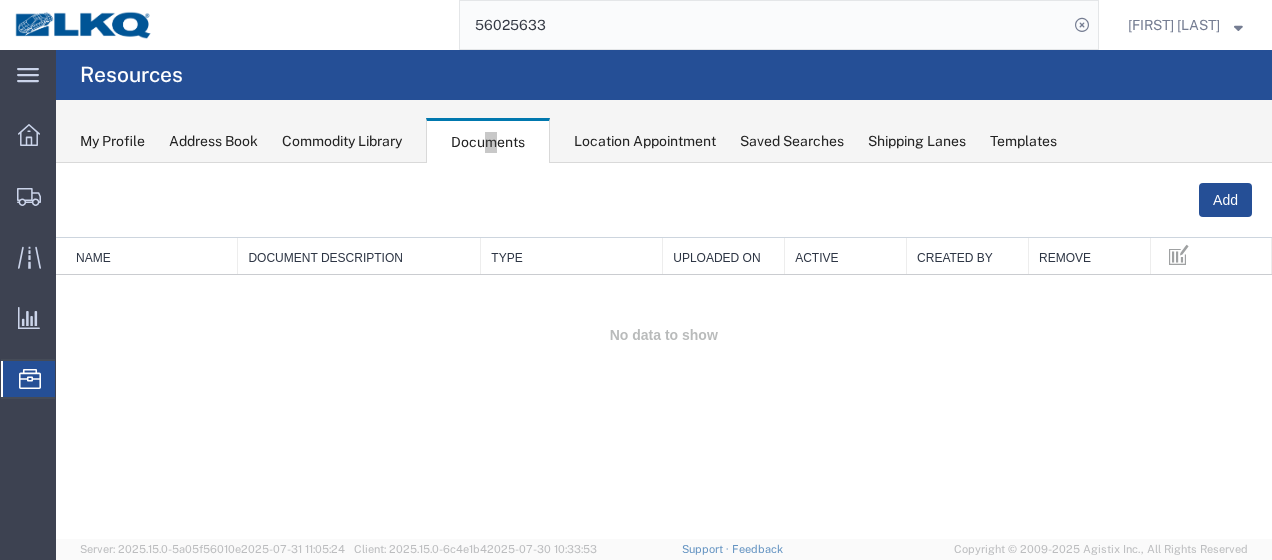 click on "Document Description" at bounding box center (359, 256) 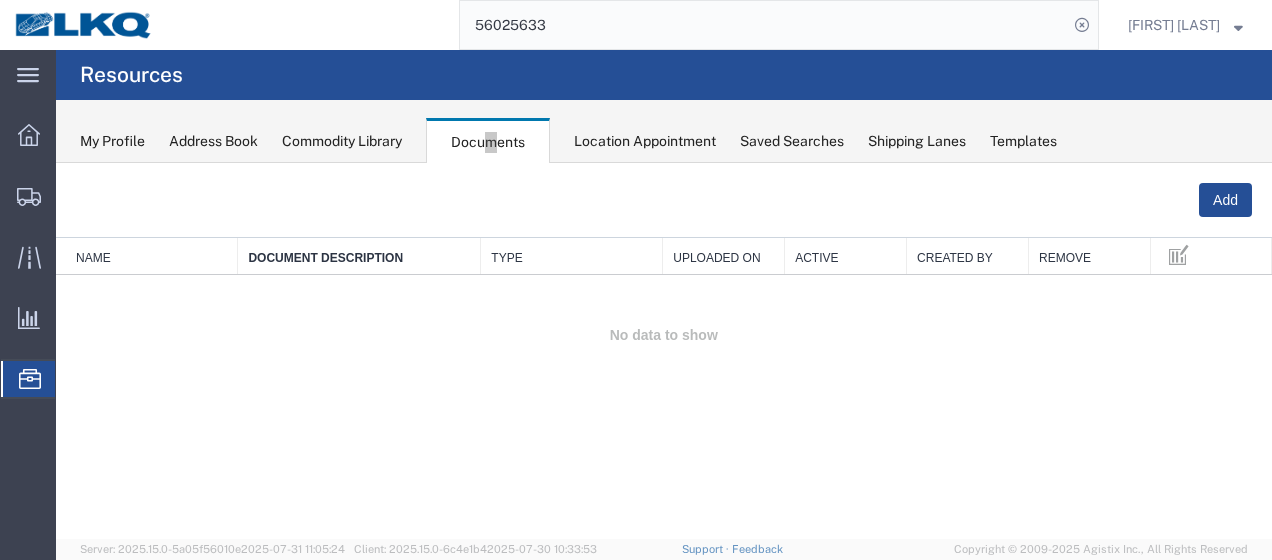 click on "Document Description" at bounding box center [359, 256] 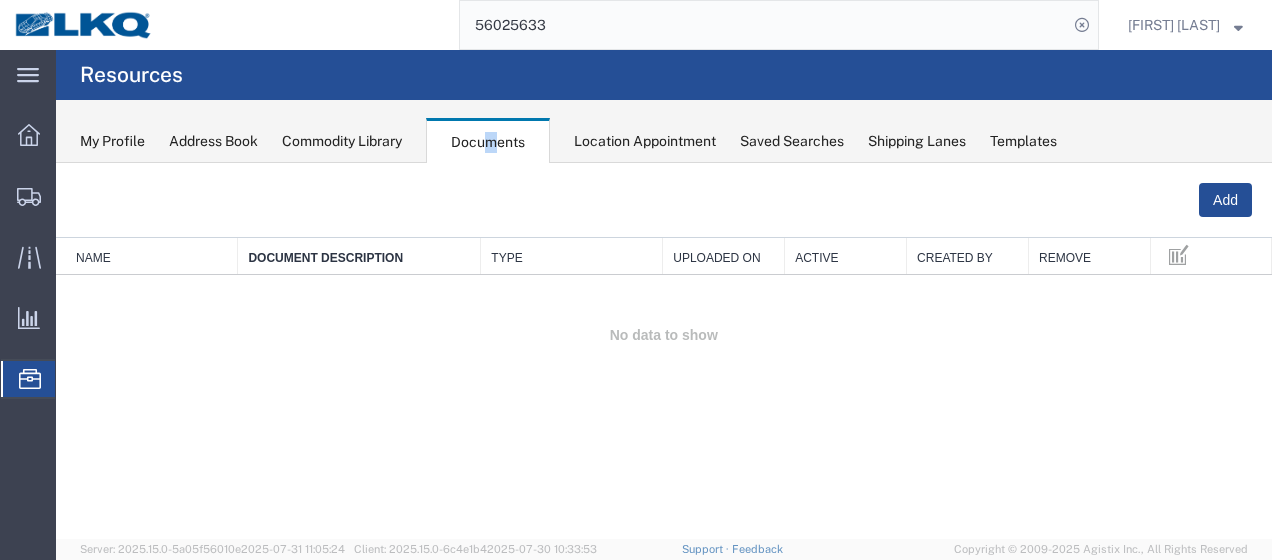 click on "56025633" 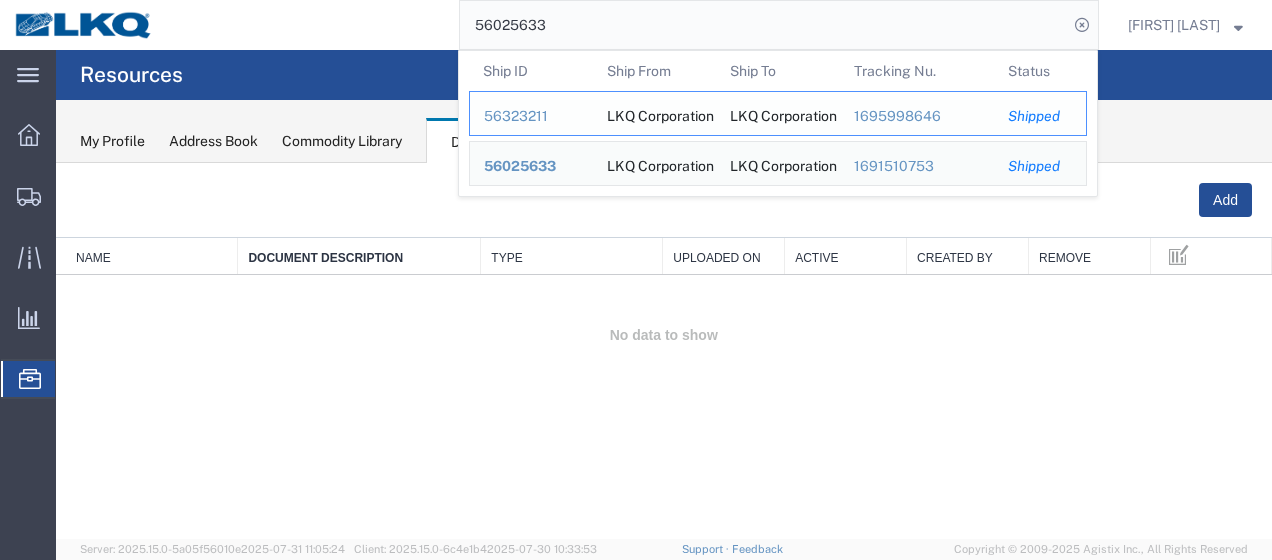 click on "56323211" at bounding box center [531, 116] 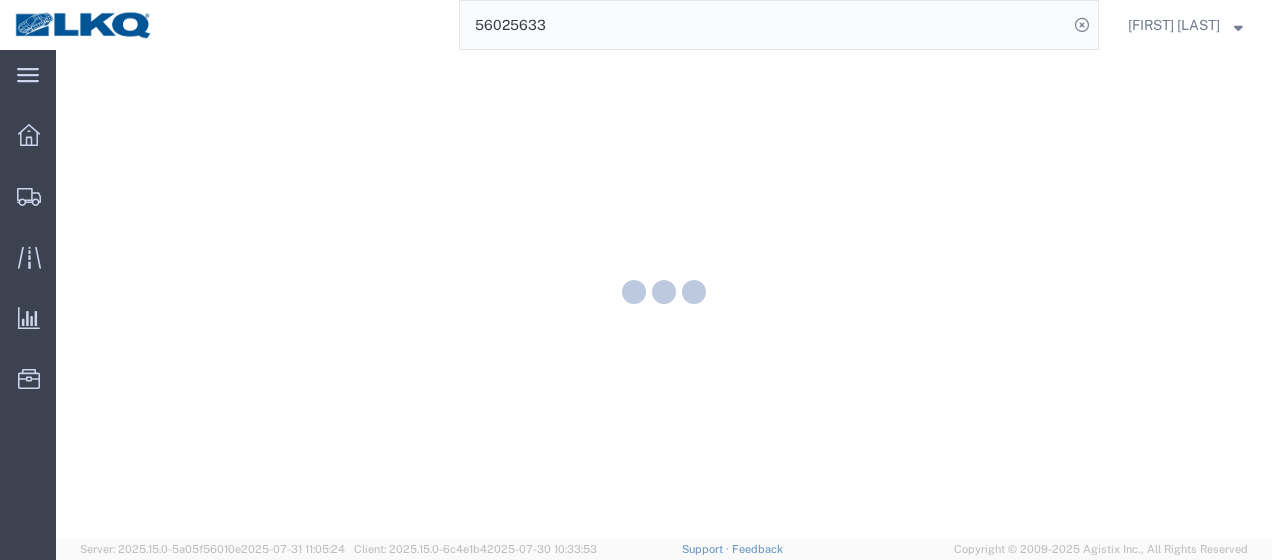 scroll, scrollTop: 0, scrollLeft: 0, axis: both 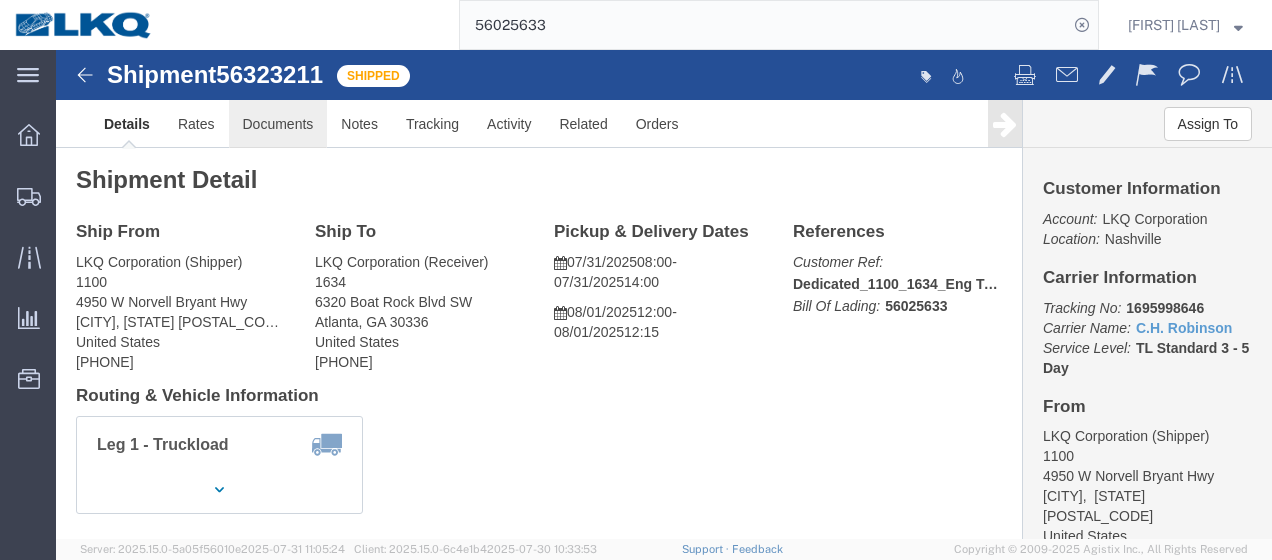 click on "Documents" 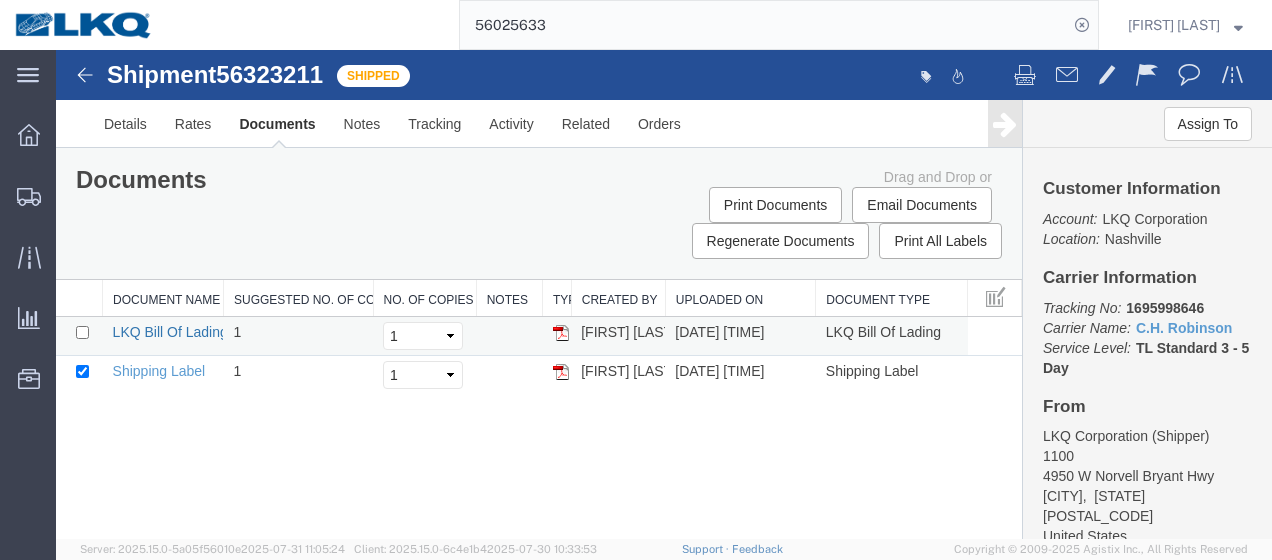 click on "LKQ Bill Of Lading" at bounding box center (170, 332) 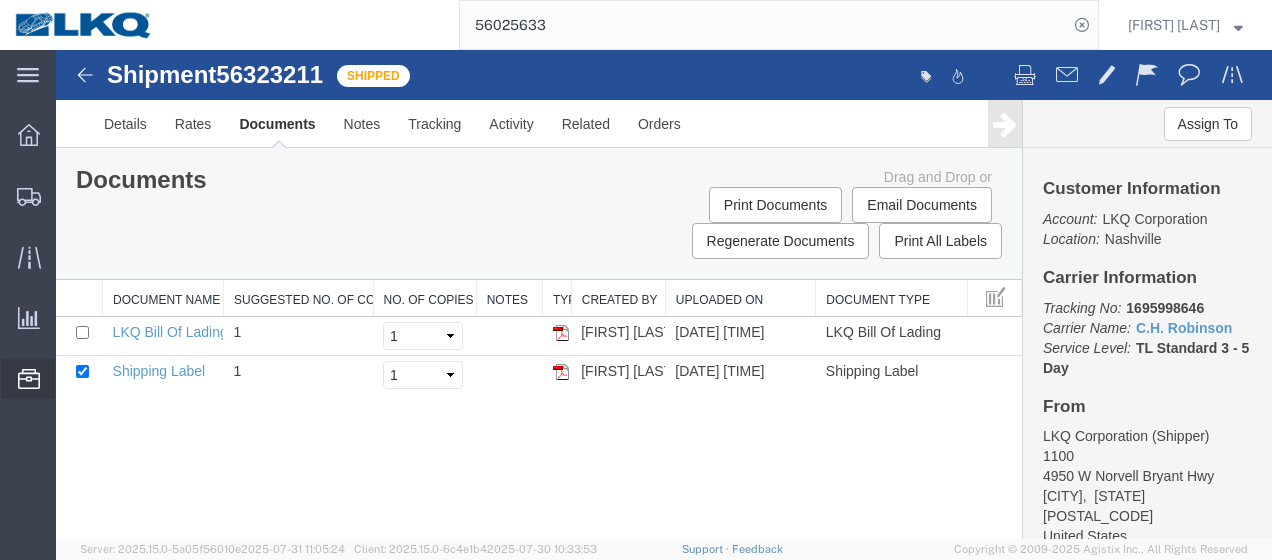 click on "Location Appointment" 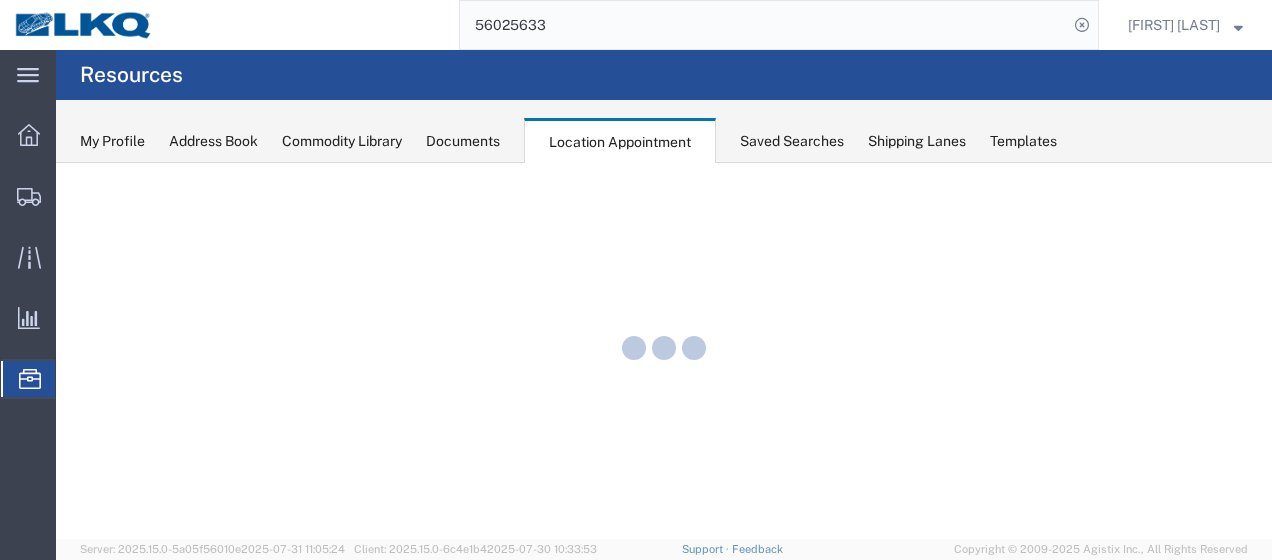 scroll, scrollTop: 0, scrollLeft: 0, axis: both 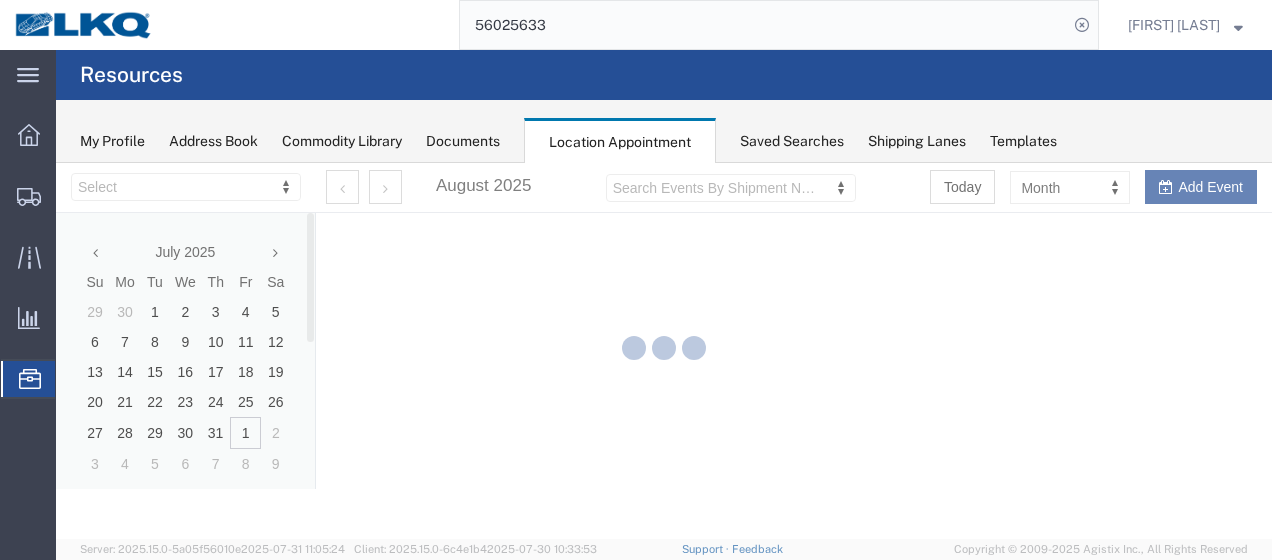select on "28712" 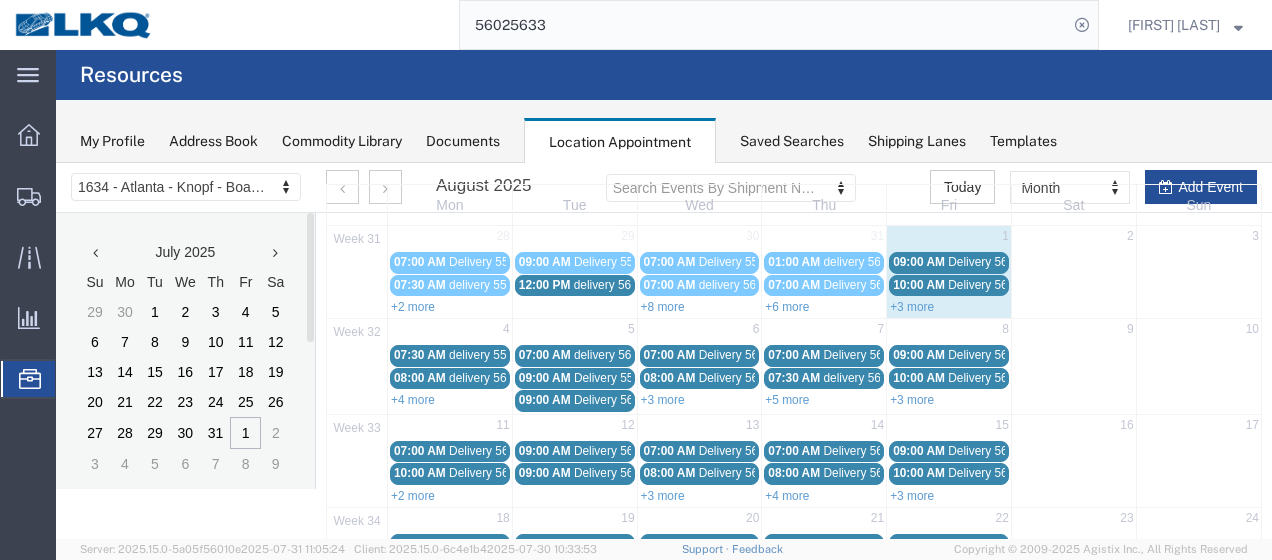scroll, scrollTop: 200, scrollLeft: 0, axis: vertical 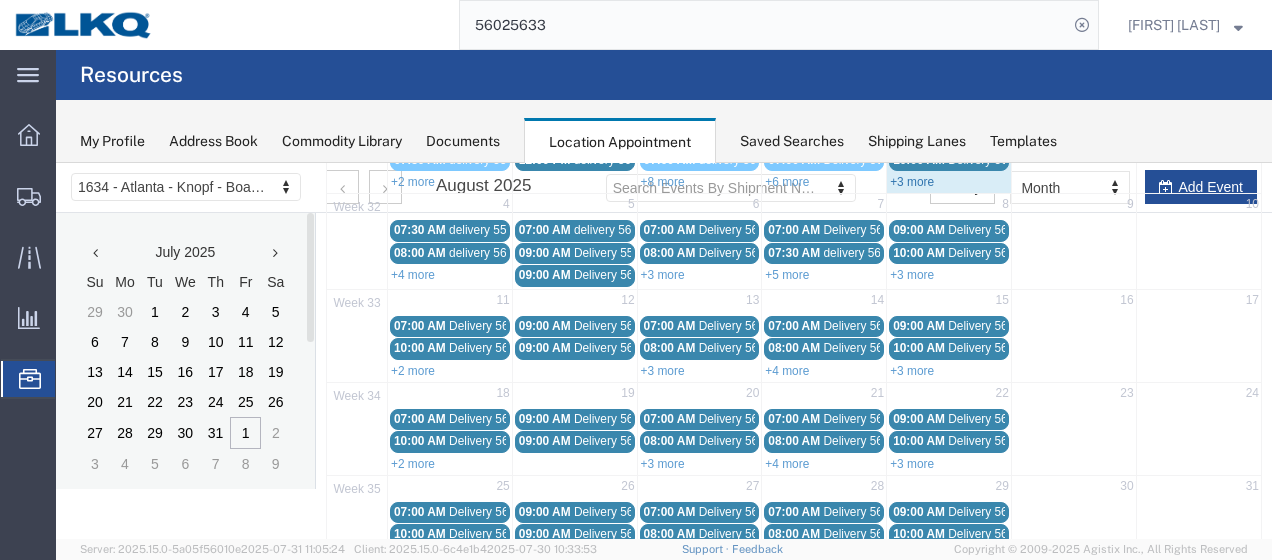 click on "+3 more" at bounding box center [912, 182] 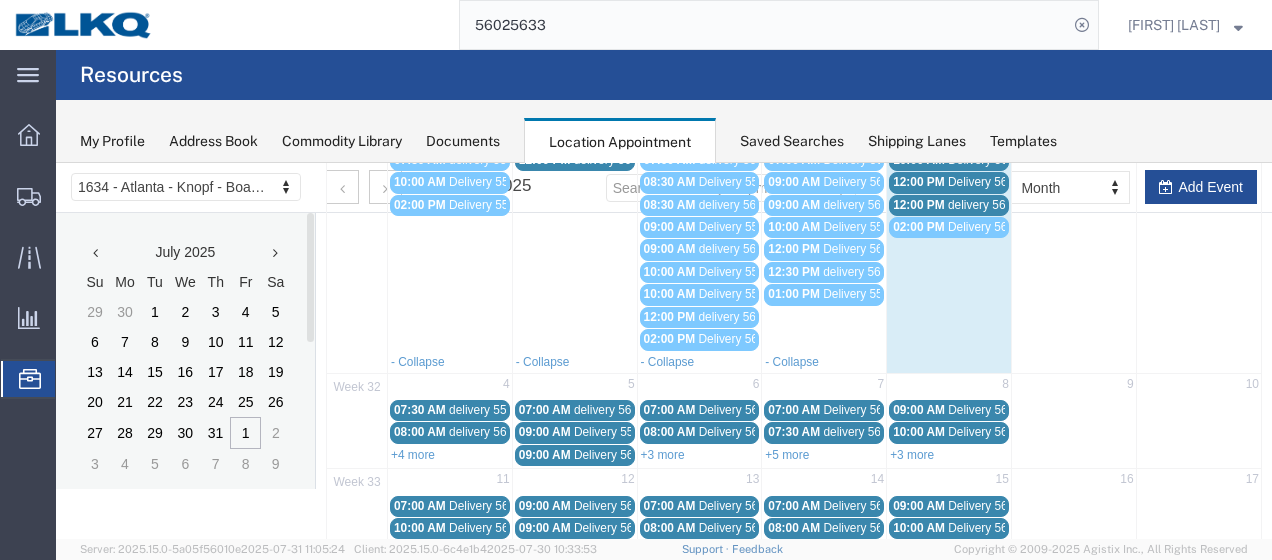 click on "12:00 PM" at bounding box center [919, 205] 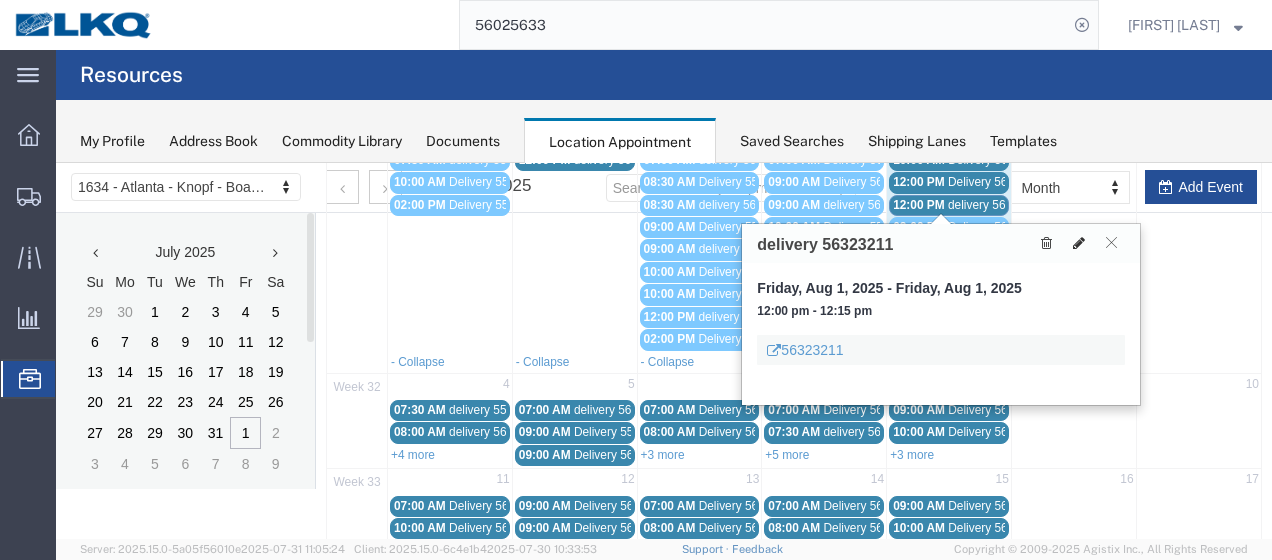 click at bounding box center (1079, 243) 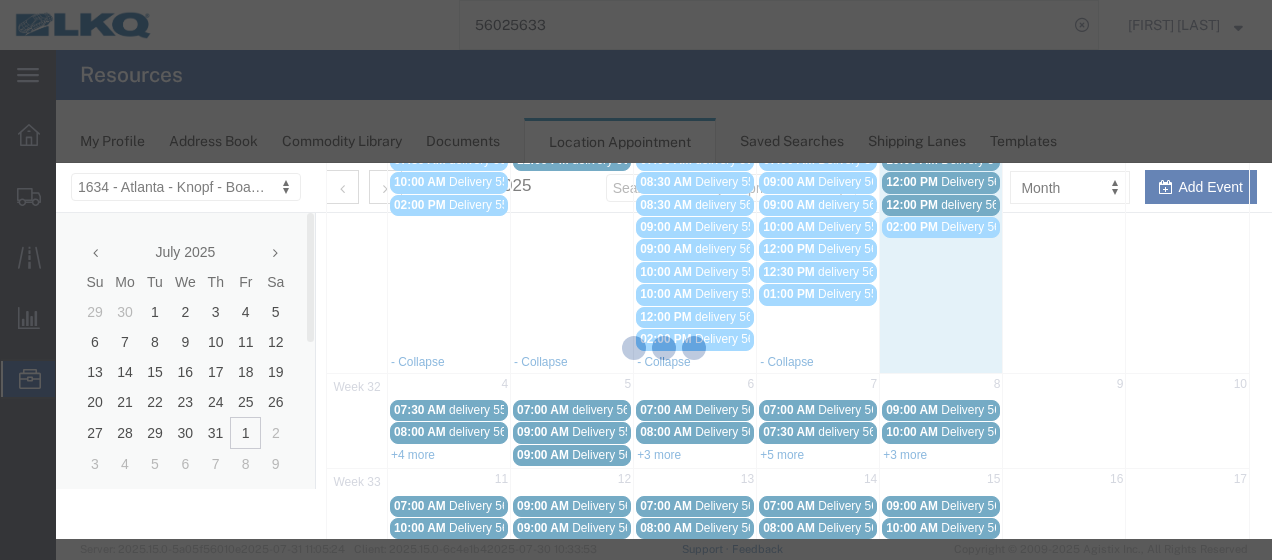 select 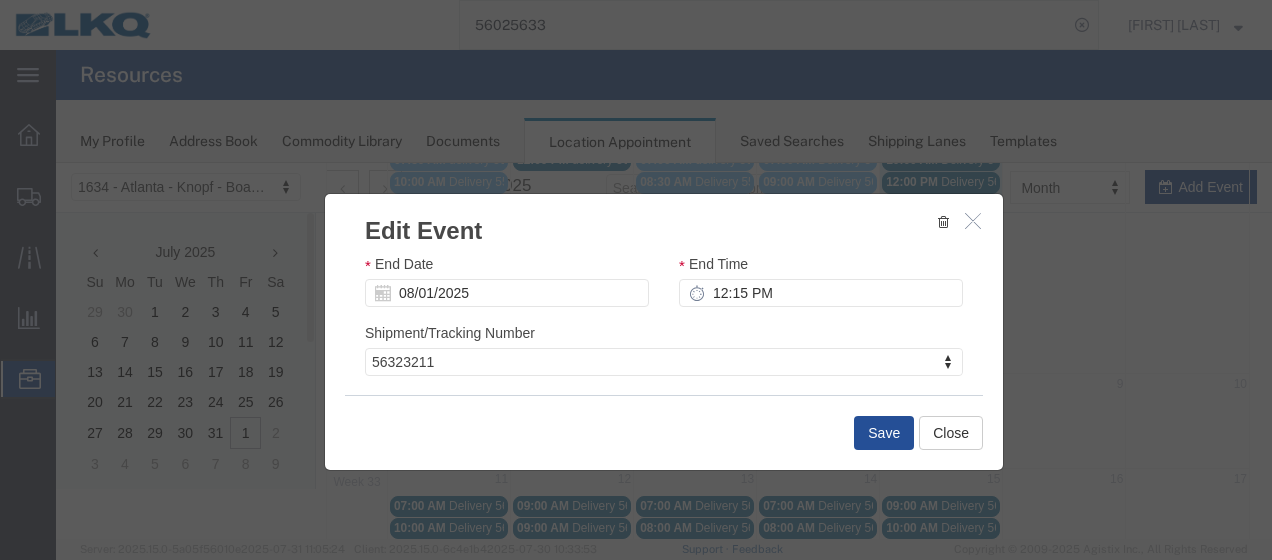 scroll, scrollTop: 258, scrollLeft: 0, axis: vertical 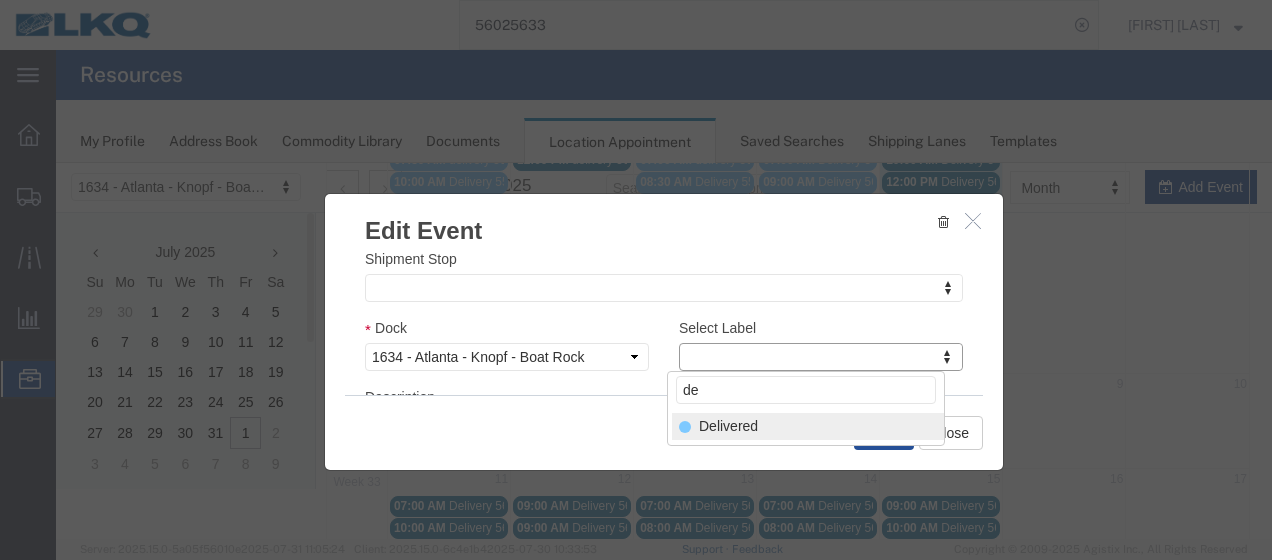 type on "de" 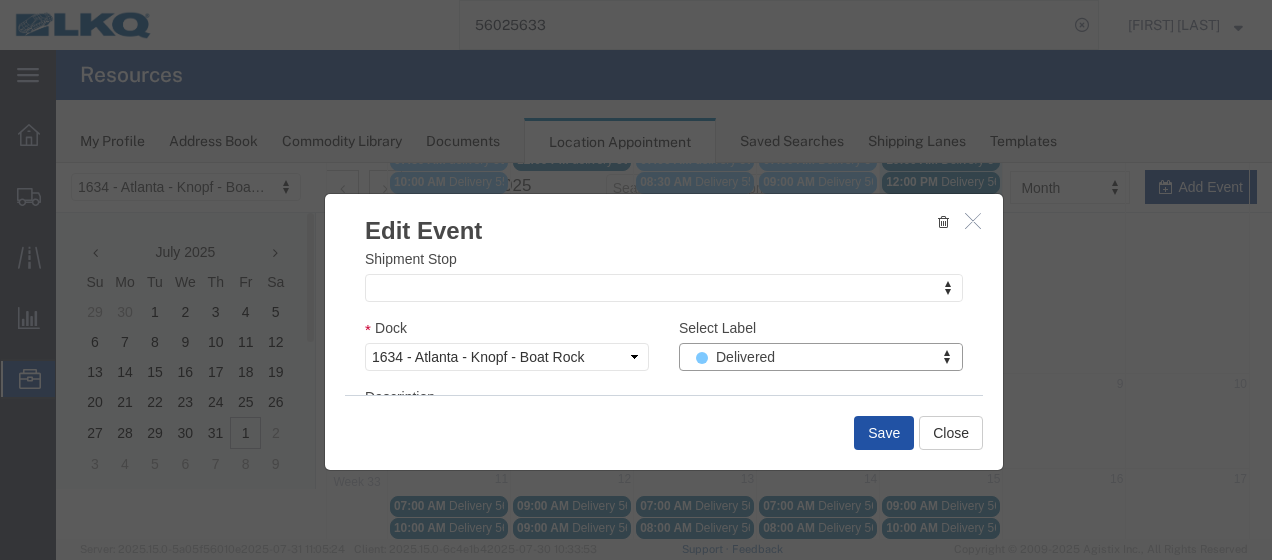click on "Save" at bounding box center [884, 433] 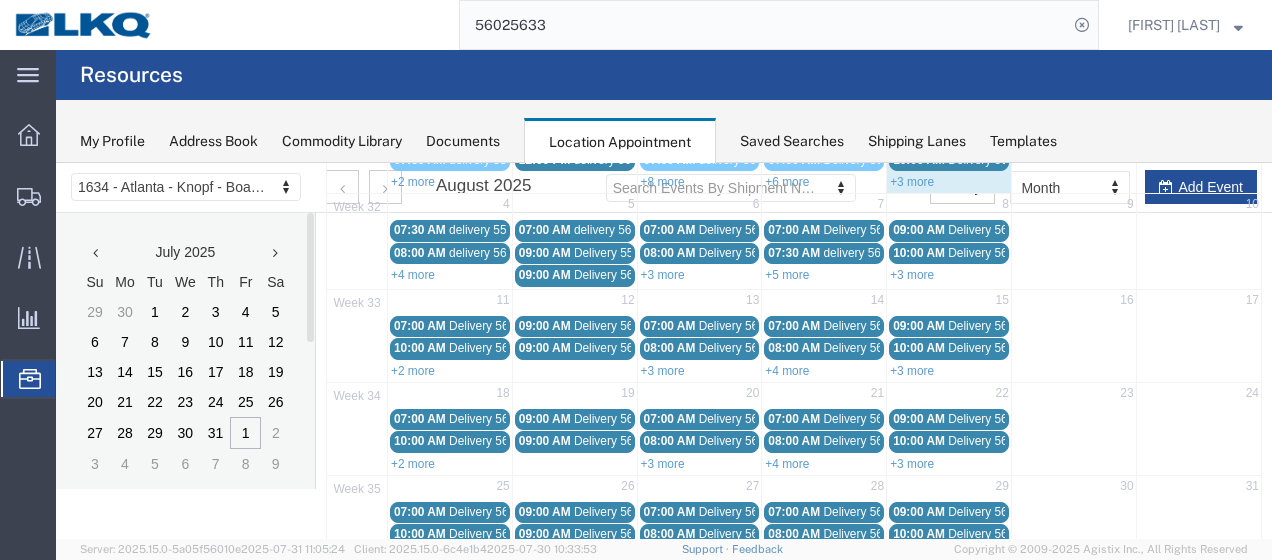 scroll, scrollTop: 119, scrollLeft: 0, axis: vertical 